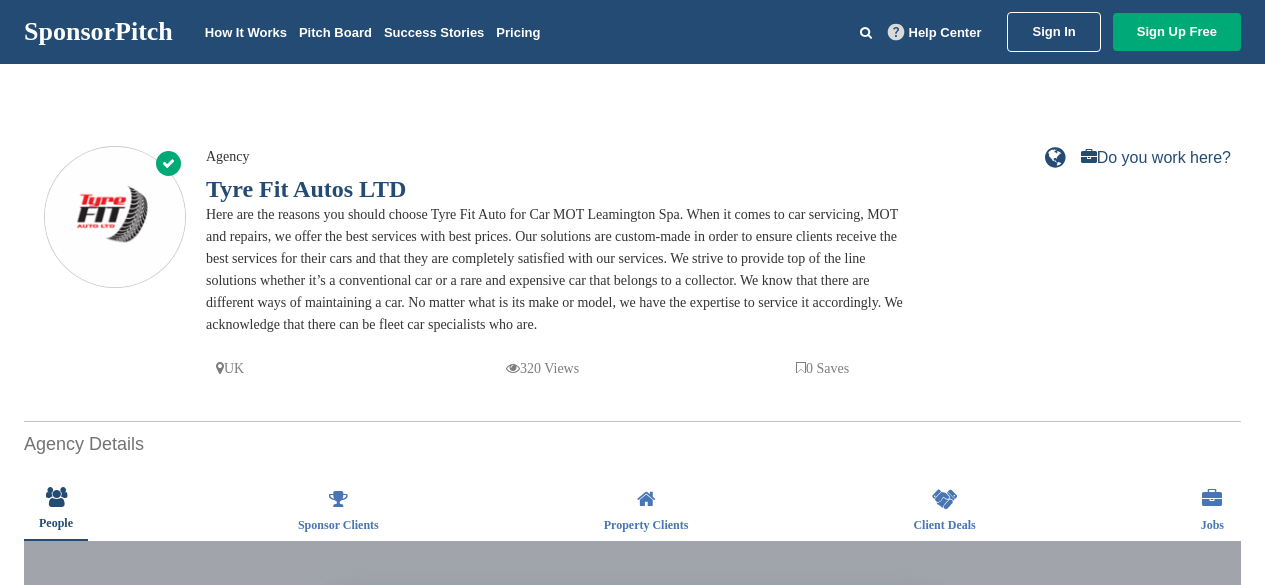 scroll, scrollTop: 0, scrollLeft: 0, axis: both 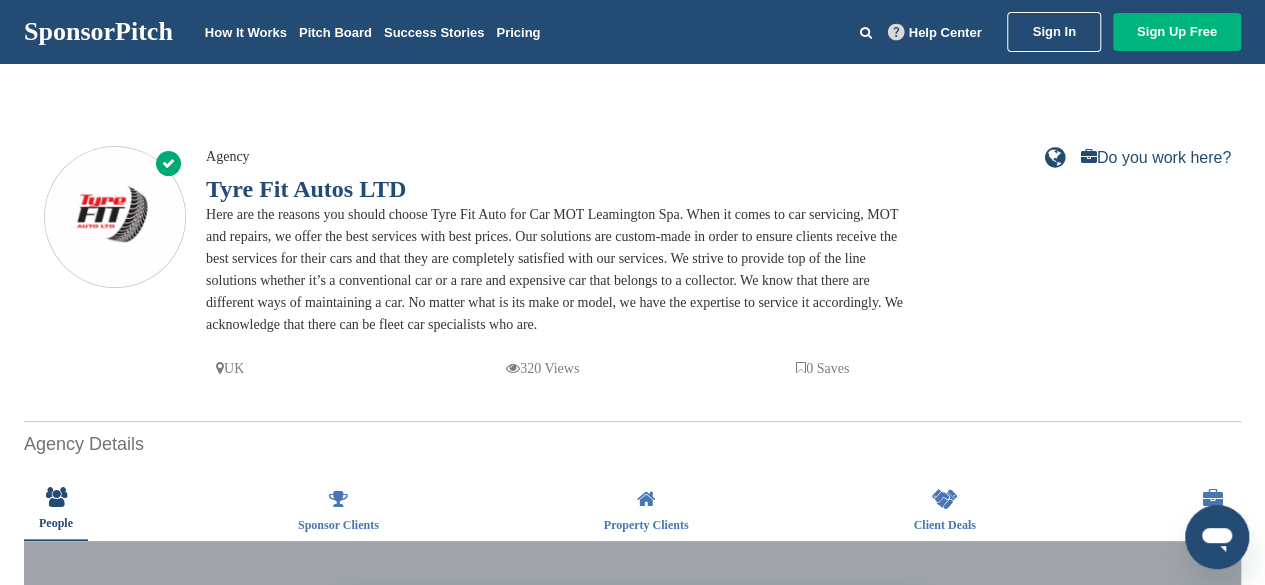 click on "Sign Up Free" at bounding box center (1177, 32) 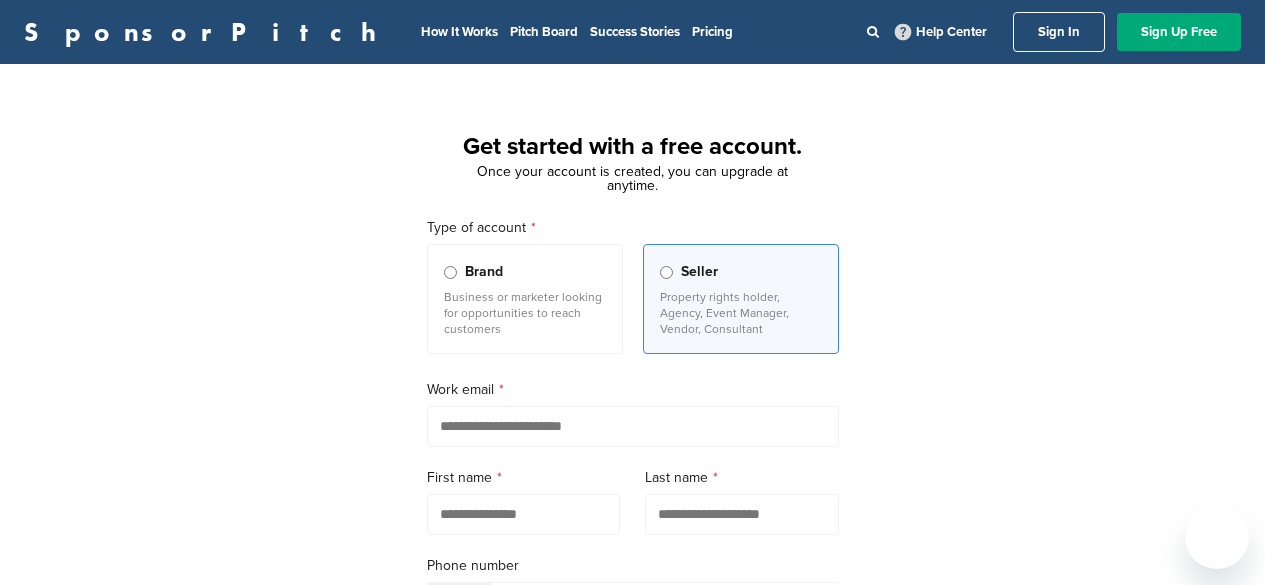 scroll, scrollTop: 0, scrollLeft: 0, axis: both 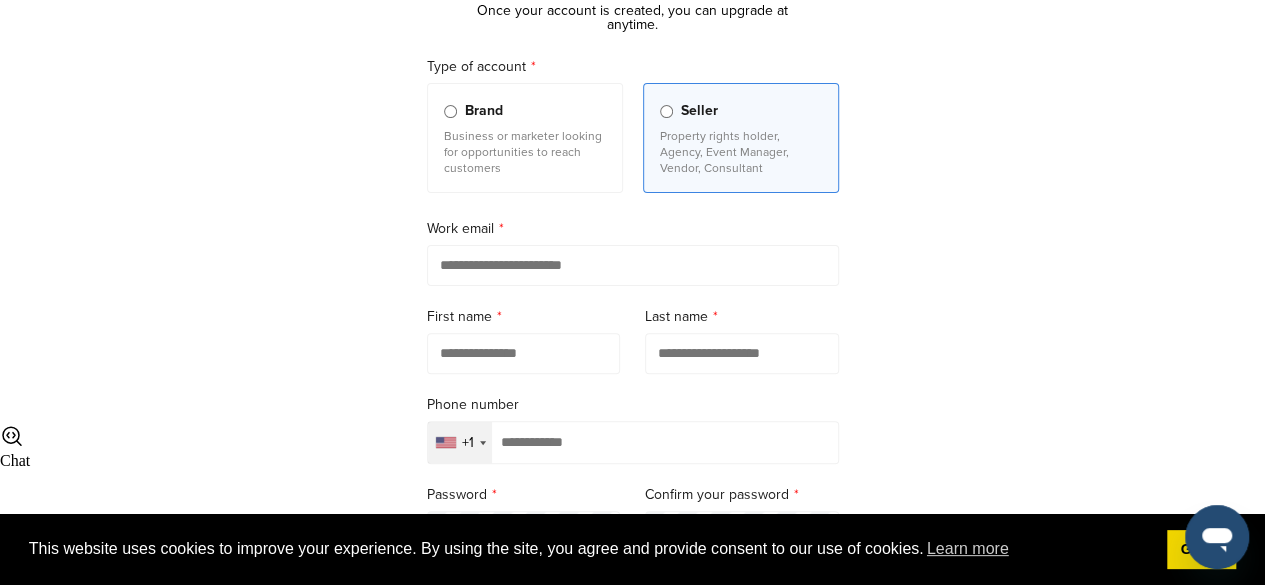 click at bounding box center [633, 265] 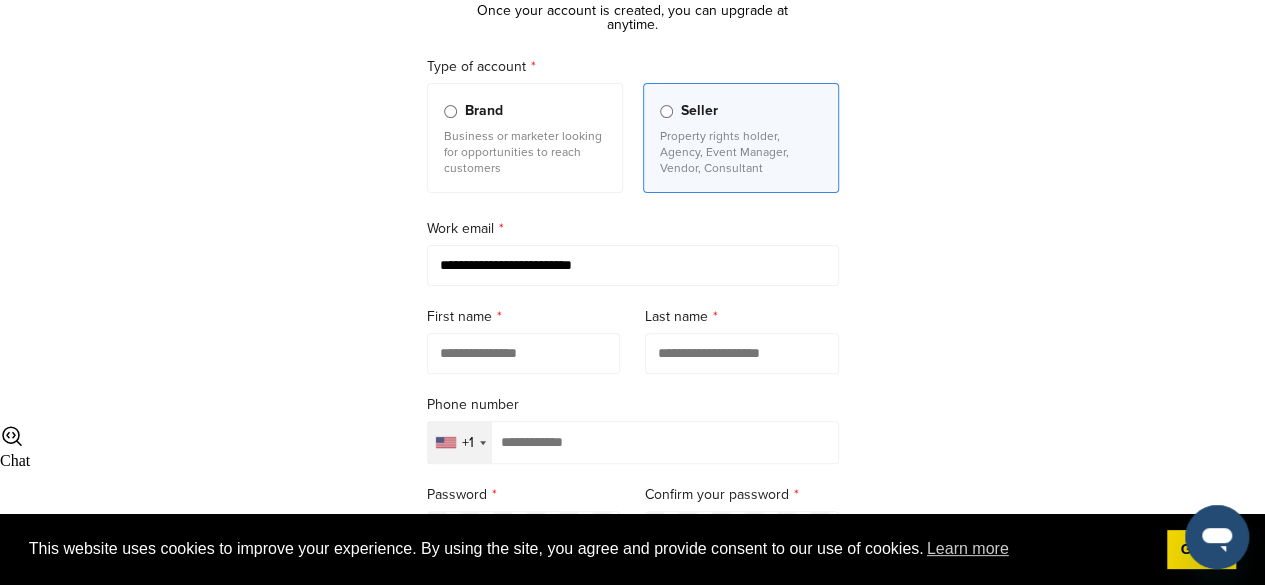type on "*******" 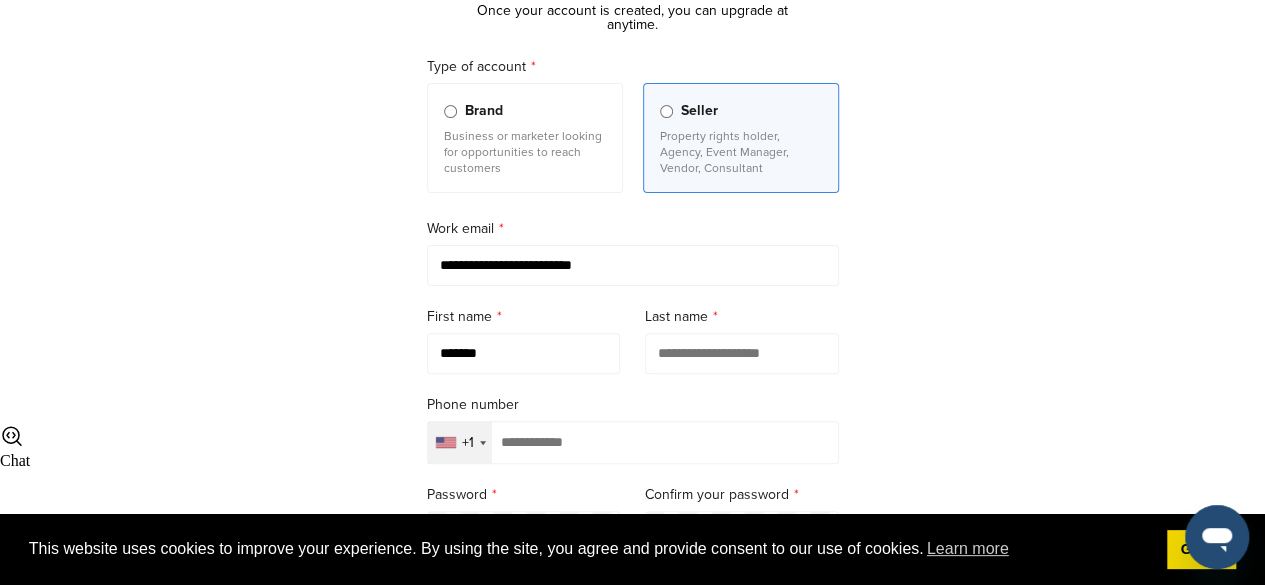 type on "******" 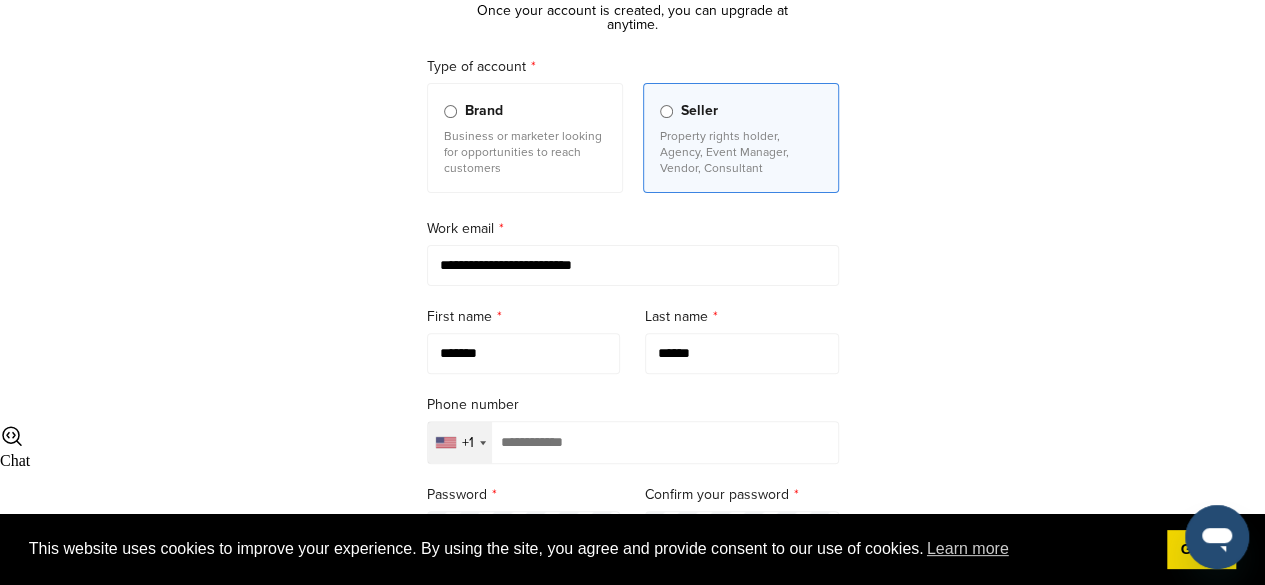 type on "*********" 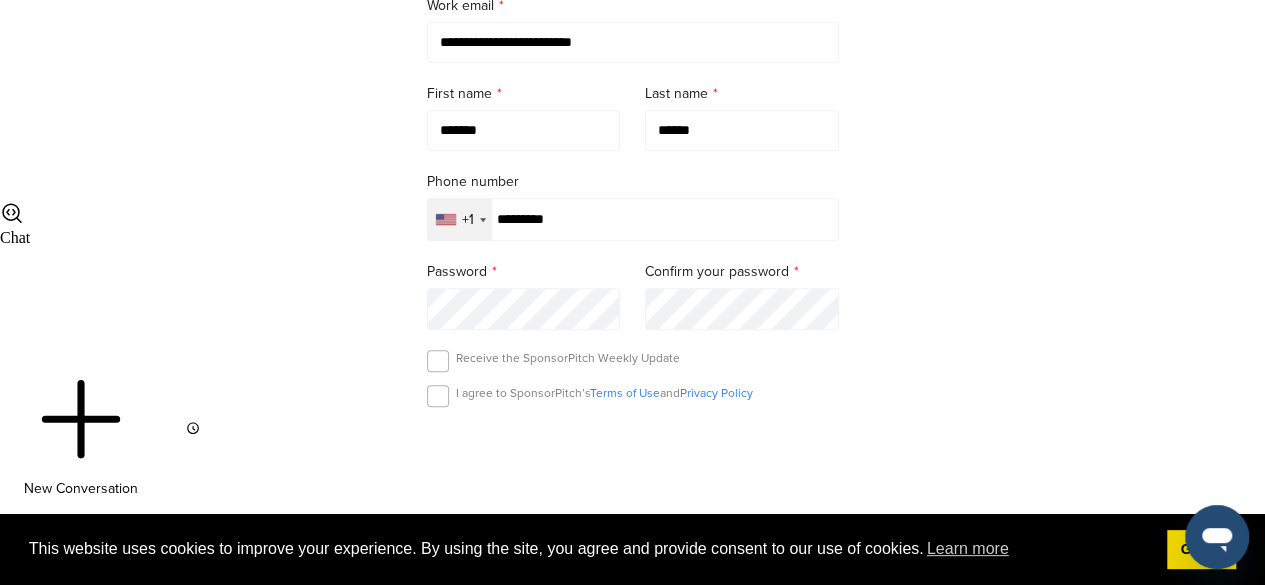 scroll, scrollTop: 388, scrollLeft: 0, axis: vertical 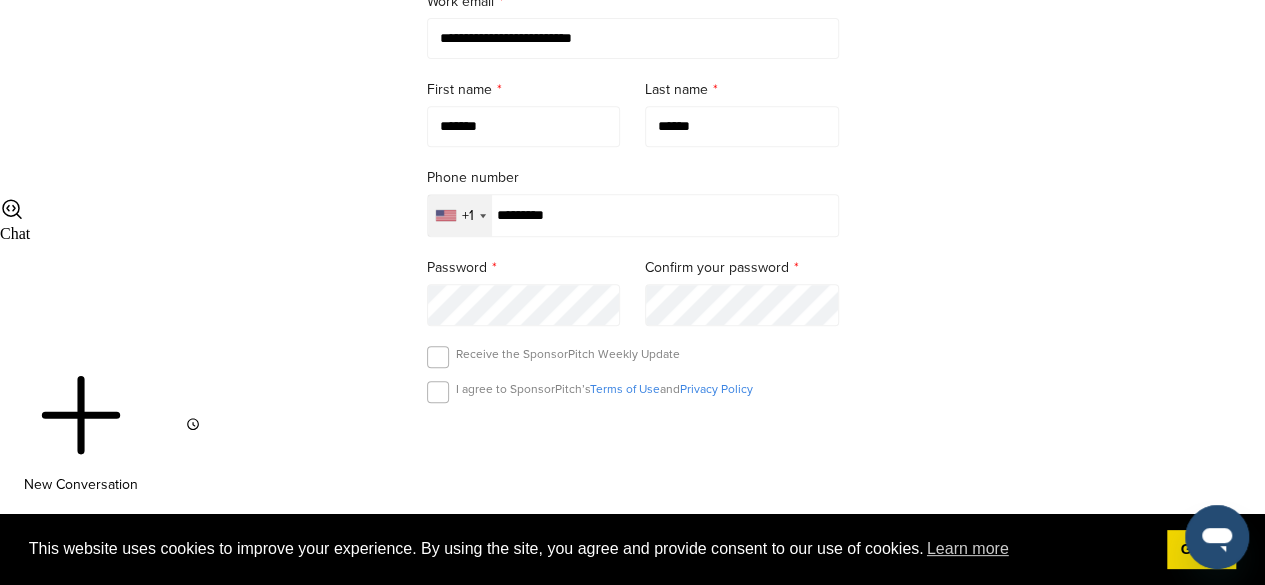 click on "Password" at bounding box center (524, 291) 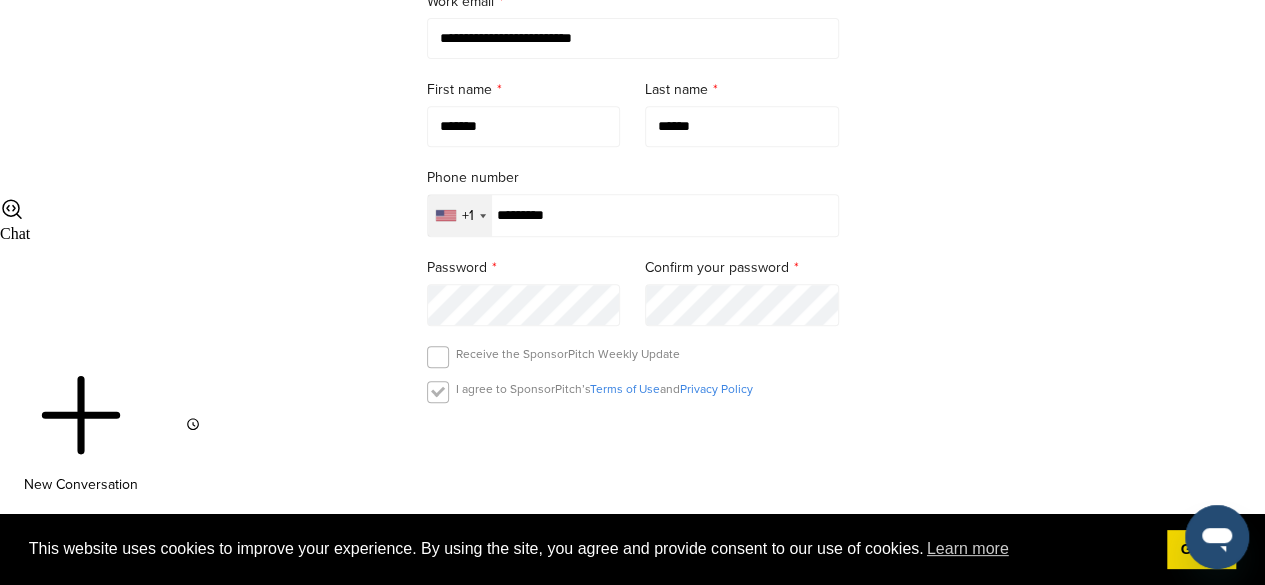 click at bounding box center (438, 392) 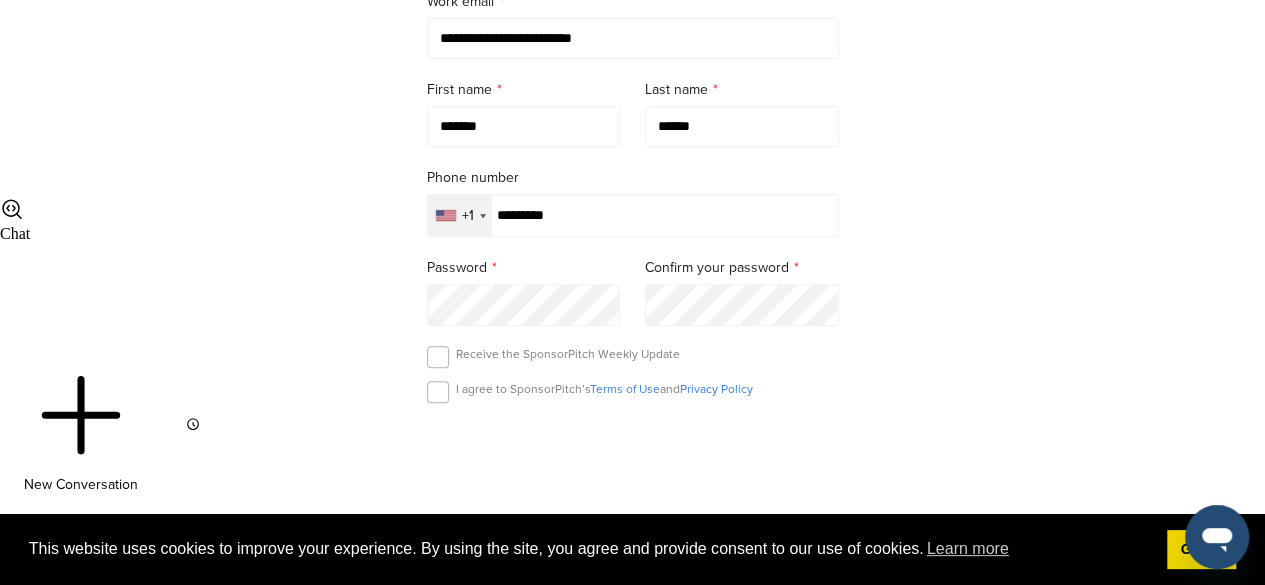 scroll, scrollTop: 686, scrollLeft: 0, axis: vertical 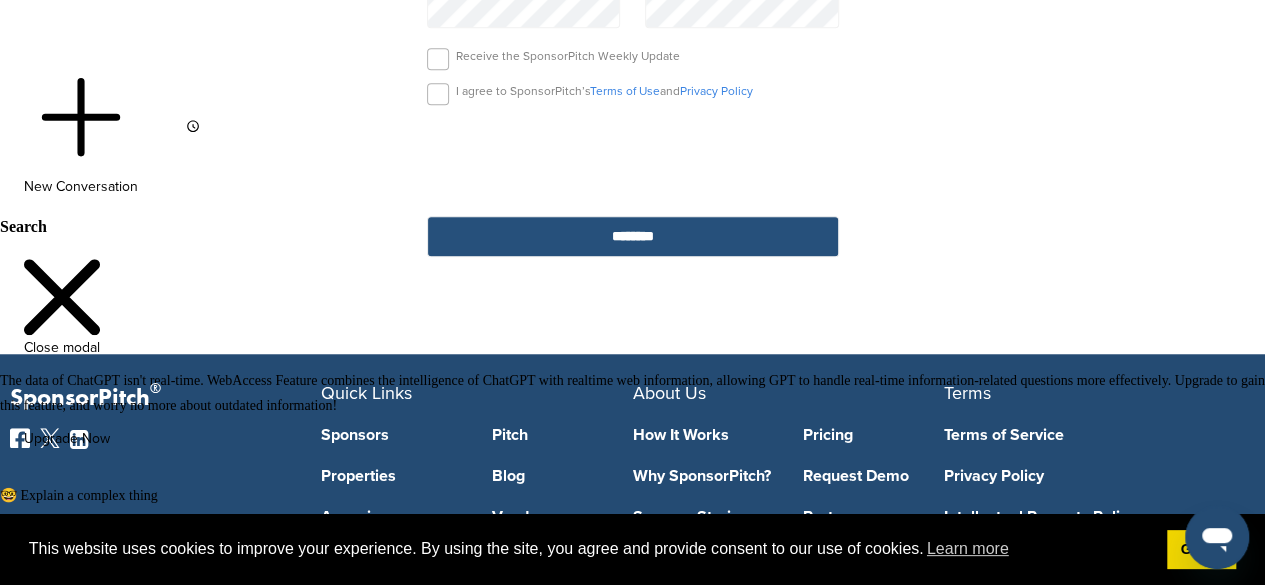 click on "********" at bounding box center [633, 236] 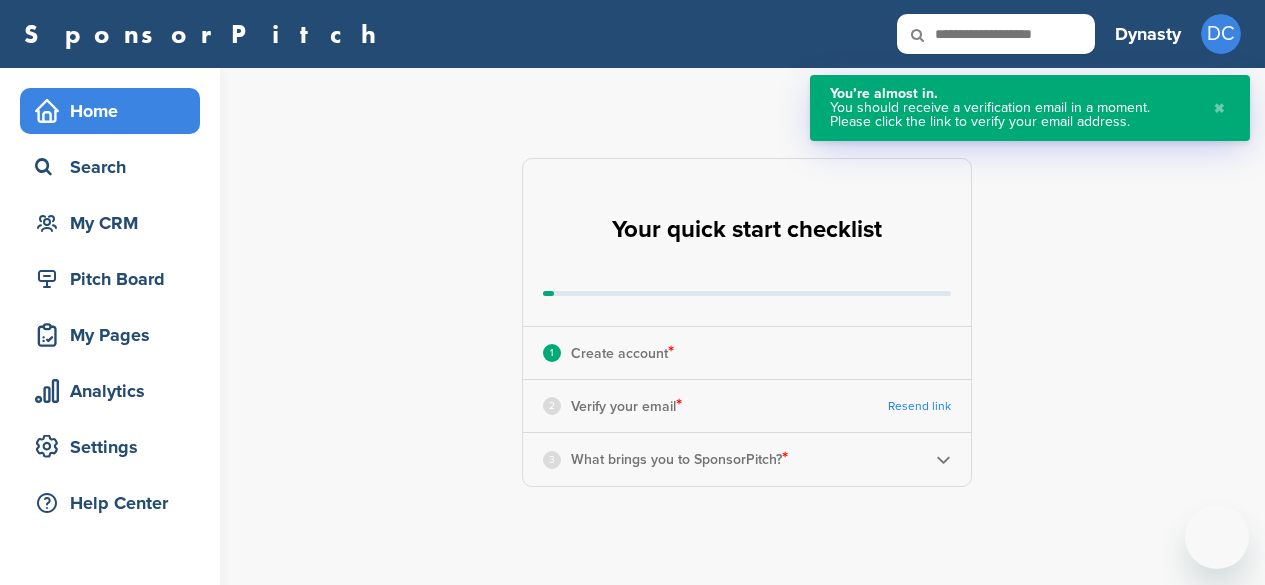 scroll, scrollTop: 0, scrollLeft: 0, axis: both 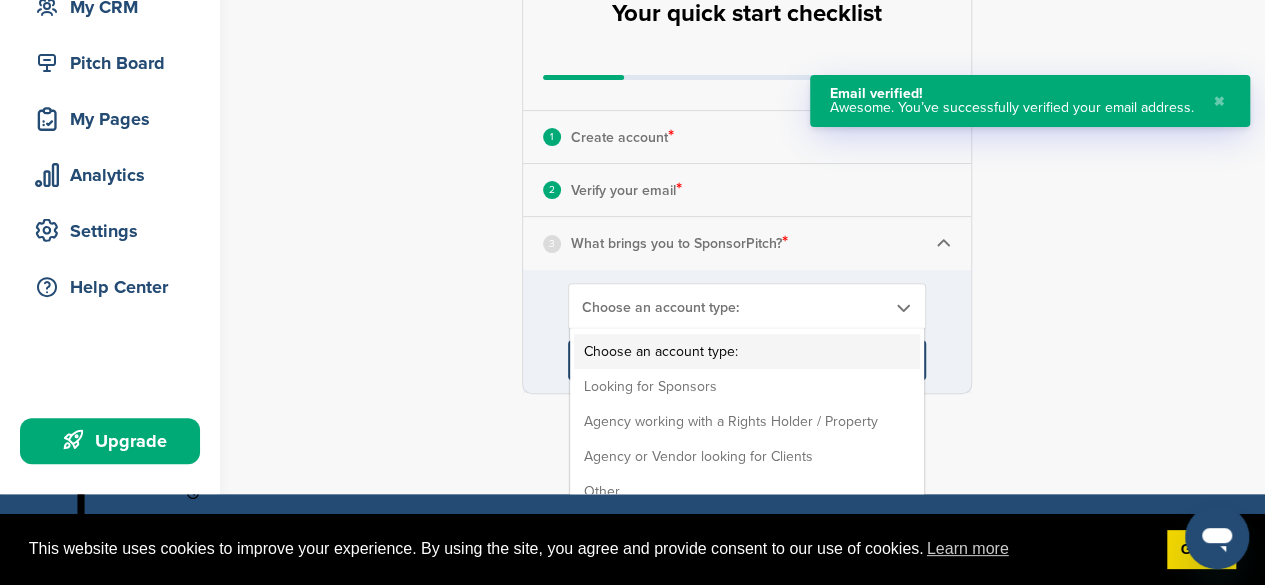 click on "Choose an account type: Choose an account type: Looking for Sponsors Agency working with a Rights Holder / Property Agency or Vendor looking for Clients Other" at bounding box center [747, 306] 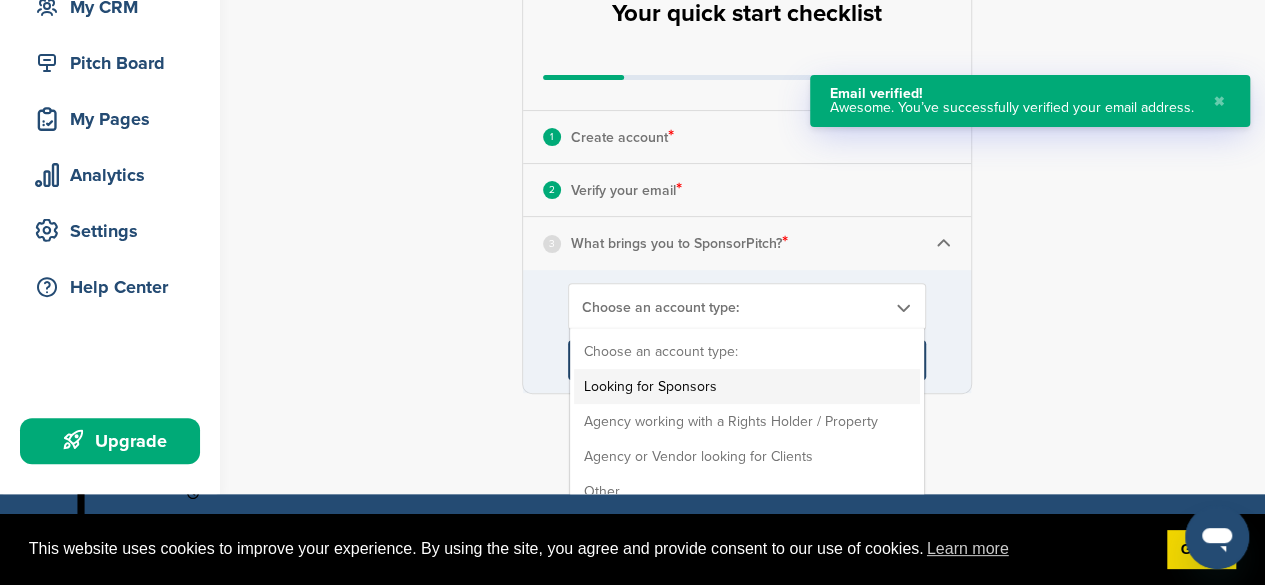 click on "Looking for Sponsors" at bounding box center (747, 386) 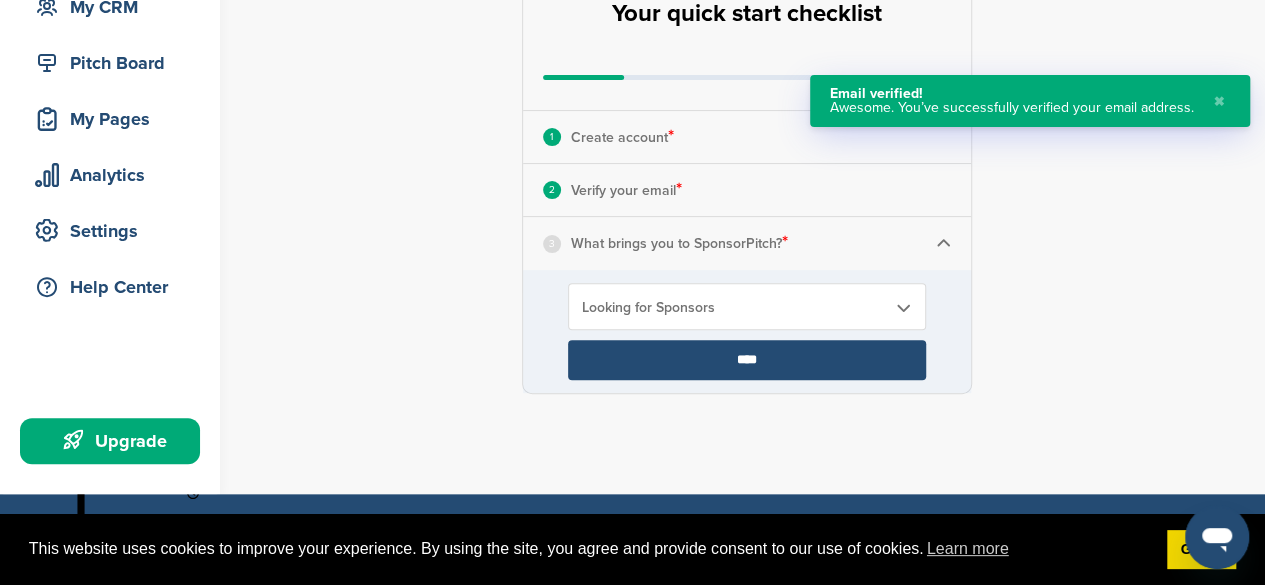click on "**********" at bounding box center [747, 331] 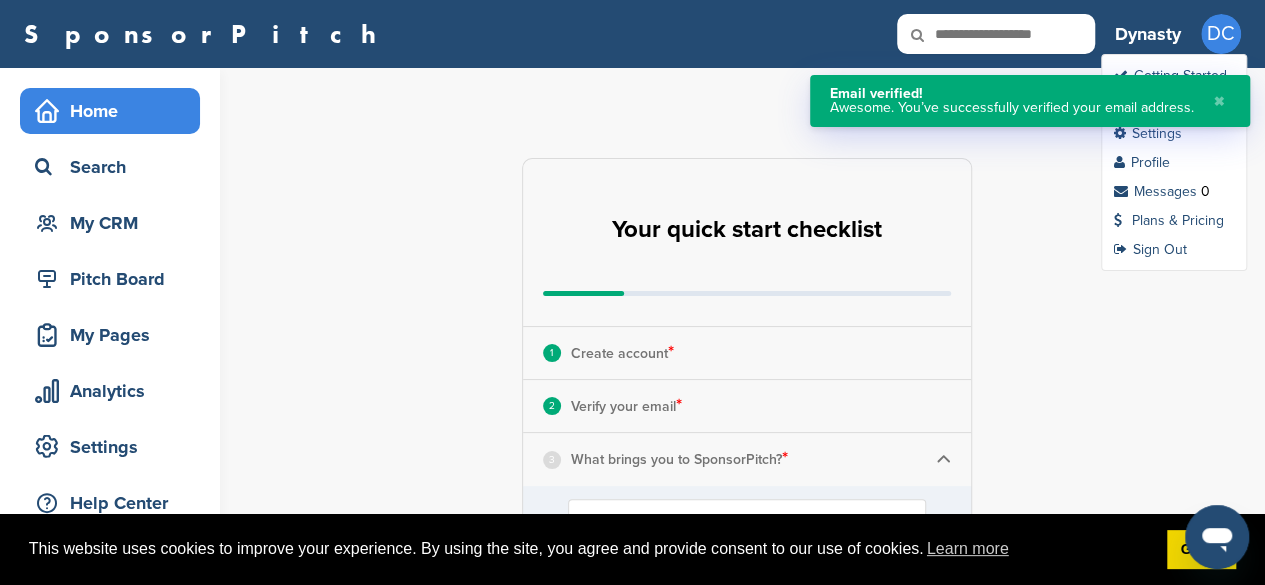 click on "DC" at bounding box center [1221, 34] 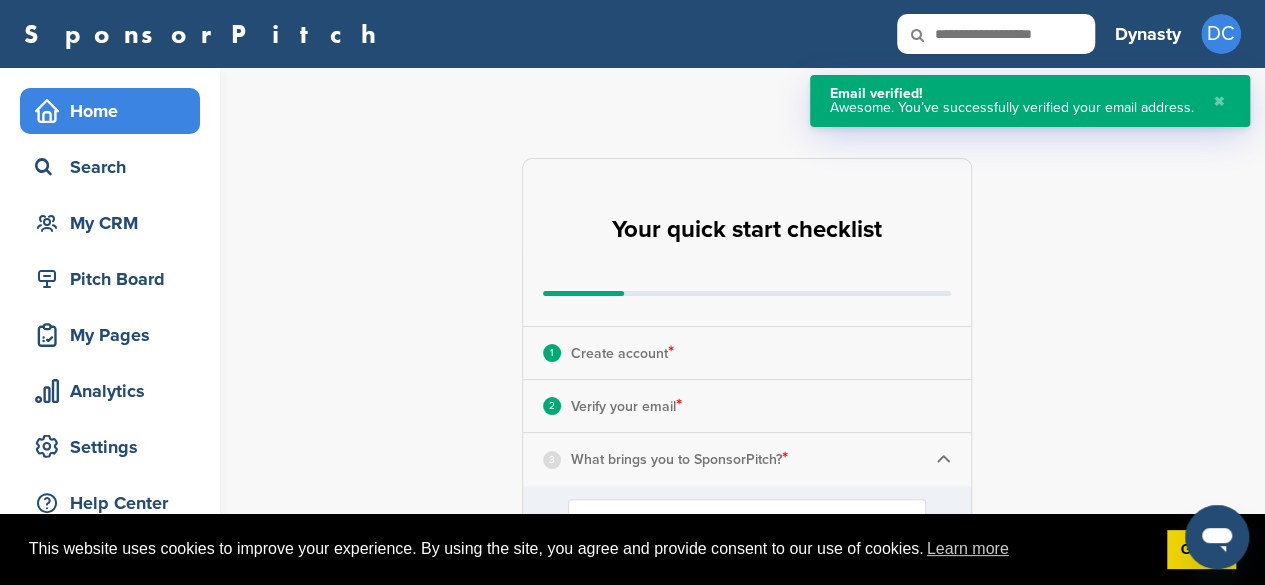 click on "✖" at bounding box center [1219, 101] 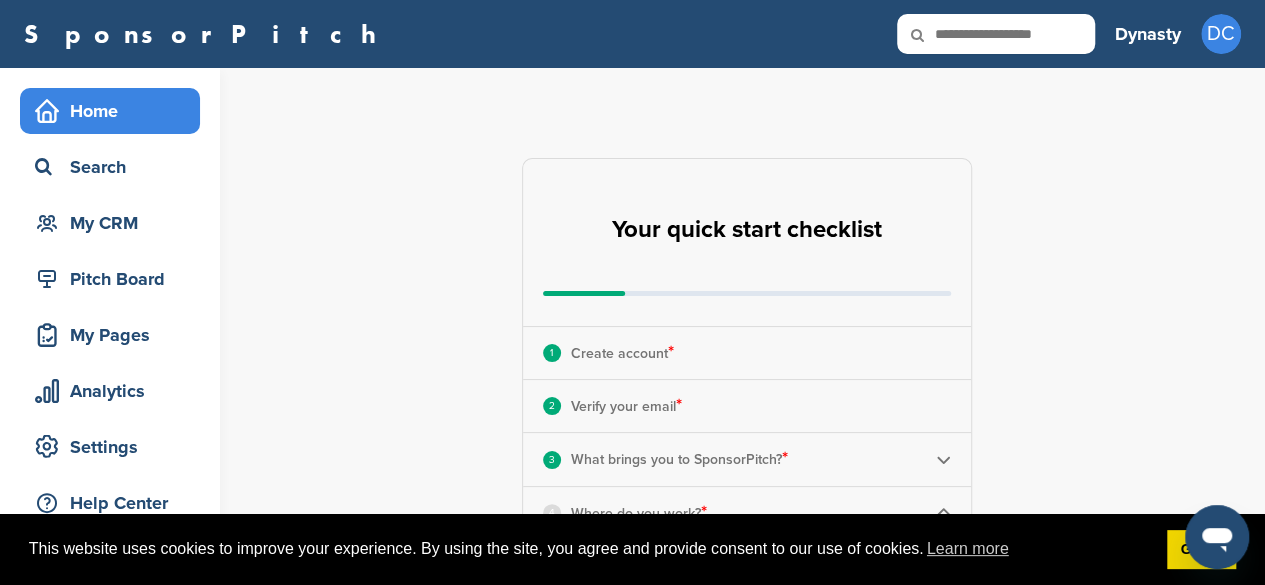 click on "Dynasty
DC
Getting Started
CRM
Settings
Profile
Messages
0
Plans & Pricing
Sign Out" at bounding box center [1178, 34] 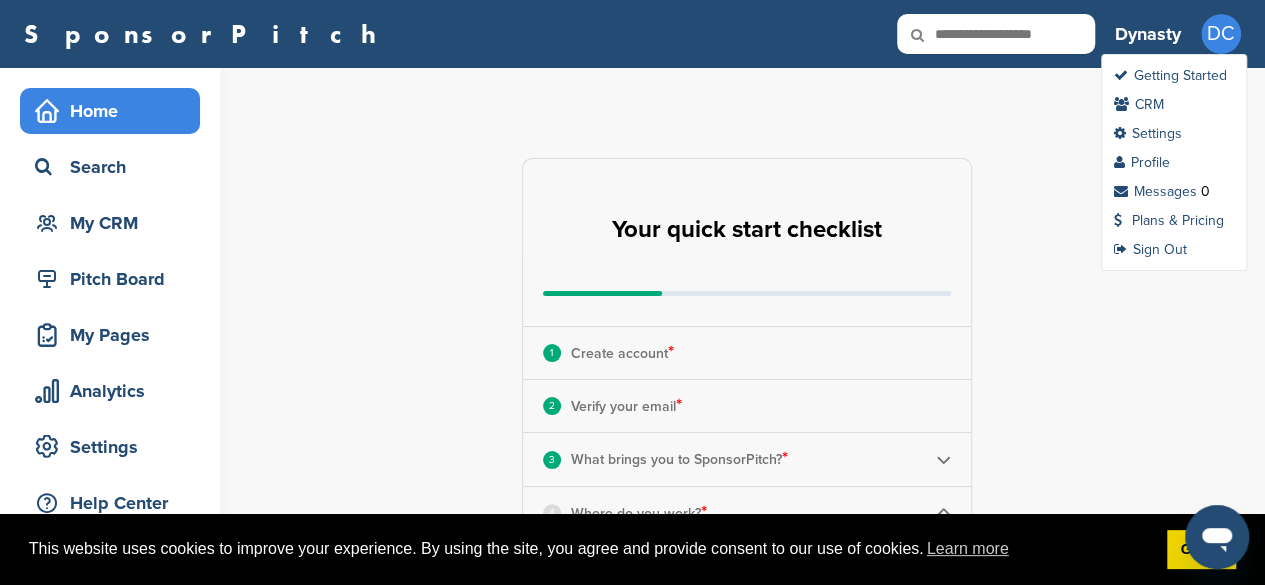 click on "DC" at bounding box center [1221, 34] 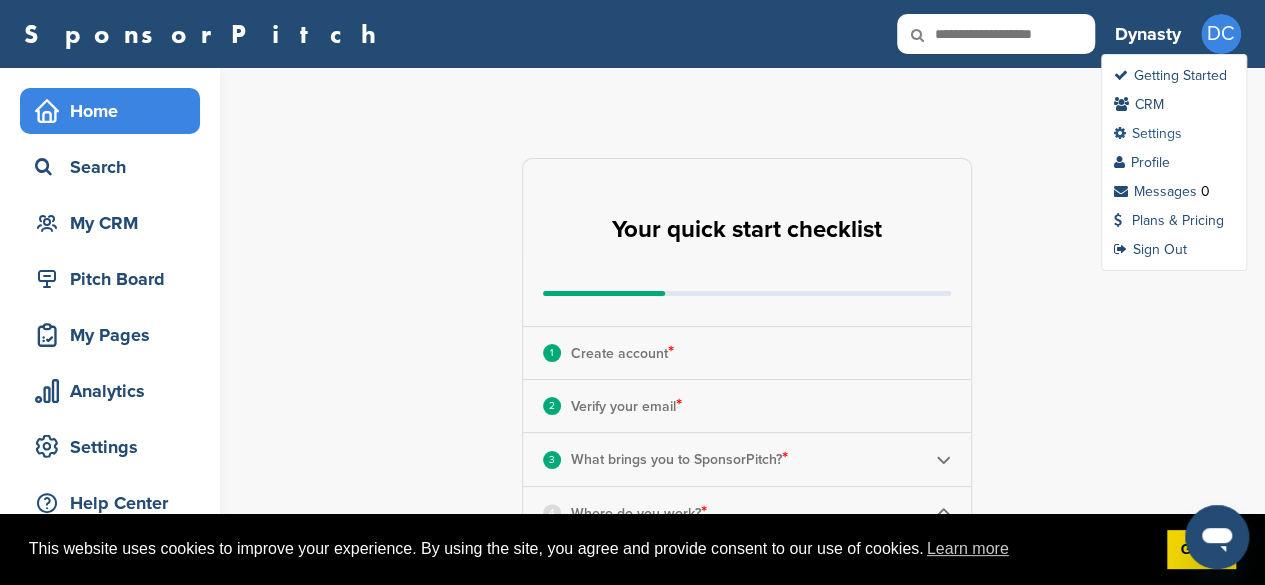 click on "Settings" at bounding box center [1148, 133] 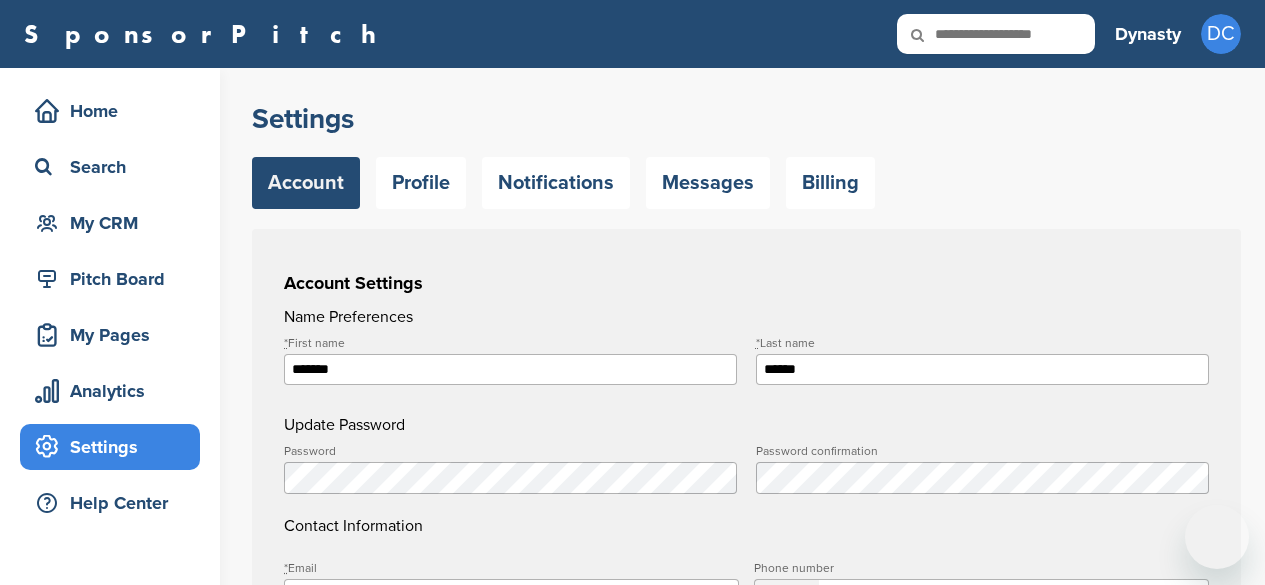 scroll, scrollTop: 0, scrollLeft: 0, axis: both 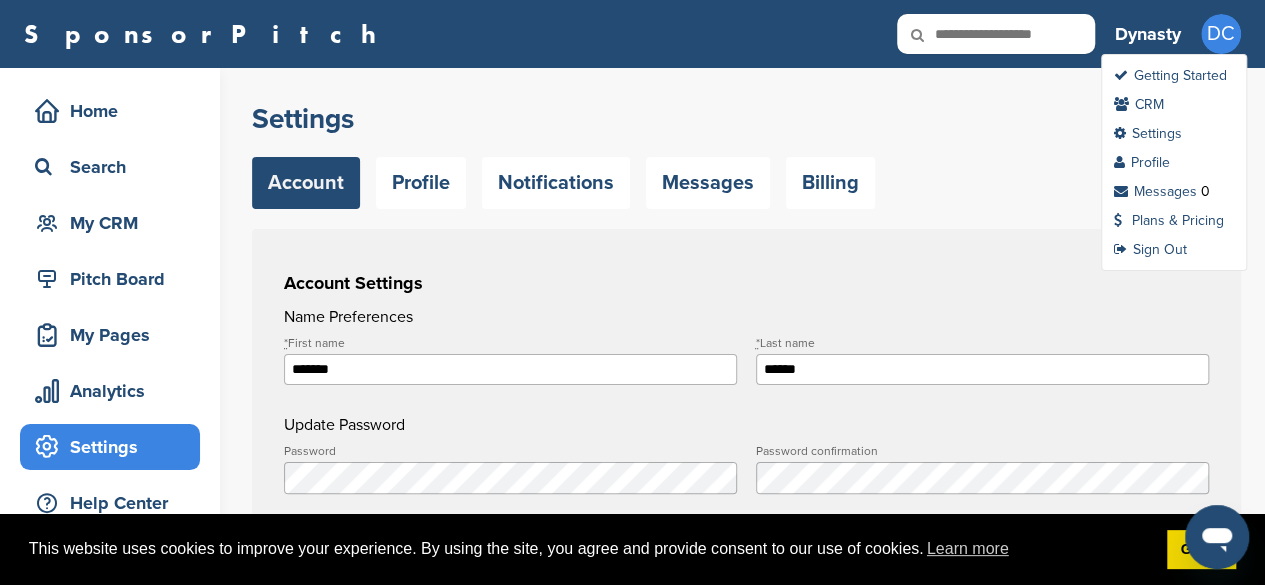 click on "DC" at bounding box center (1221, 34) 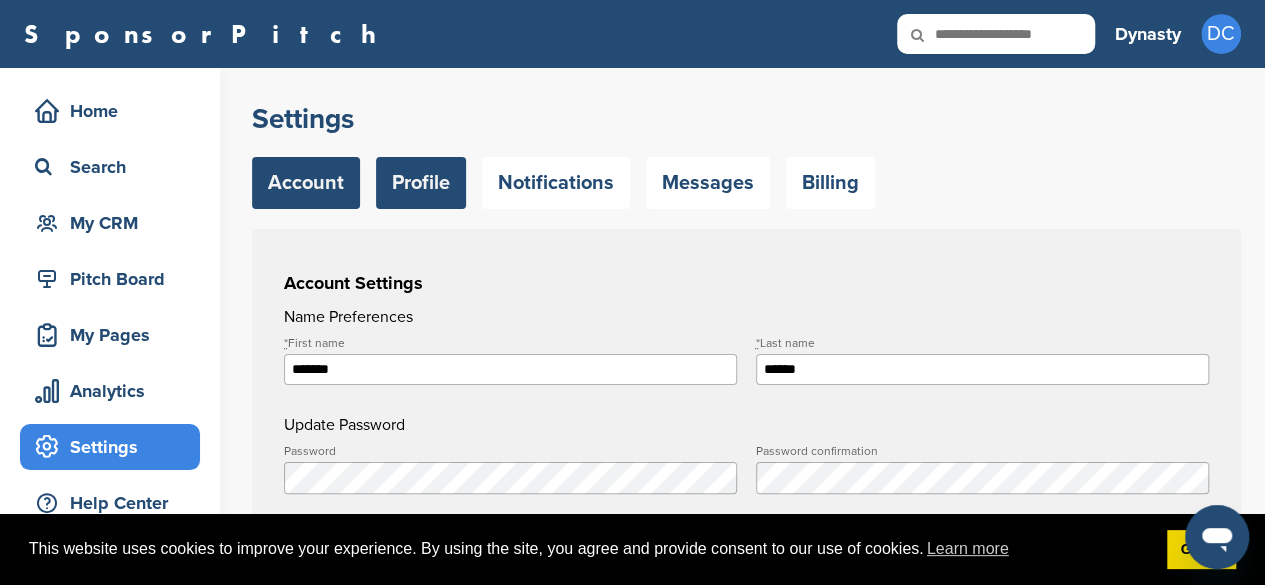 click on "Profile" at bounding box center [421, 183] 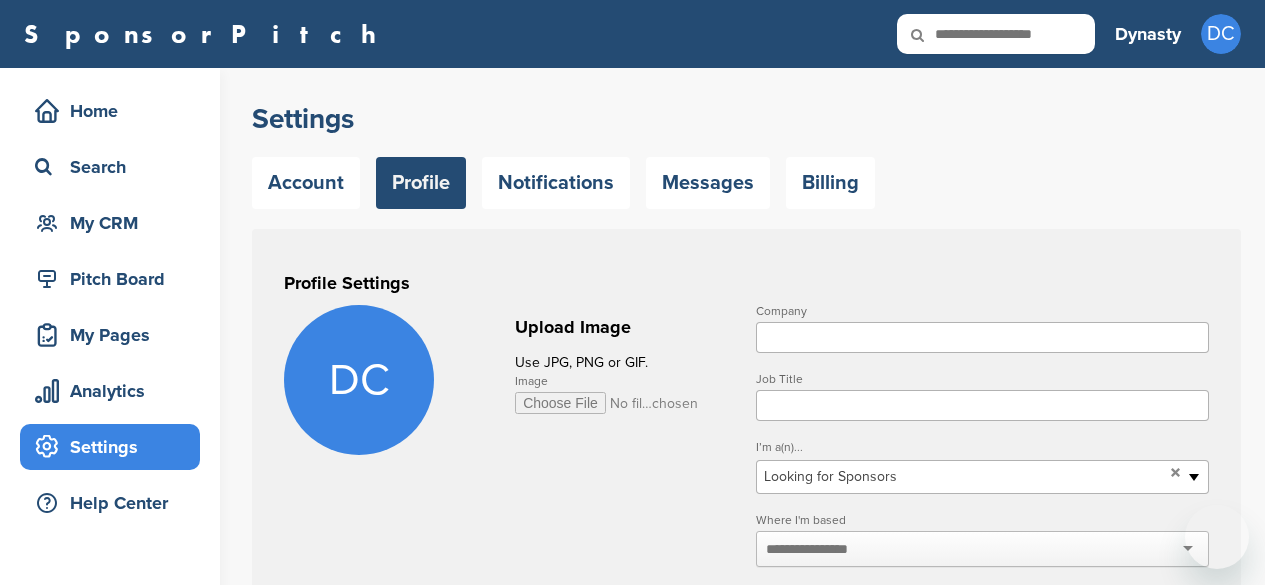 scroll, scrollTop: 0, scrollLeft: 0, axis: both 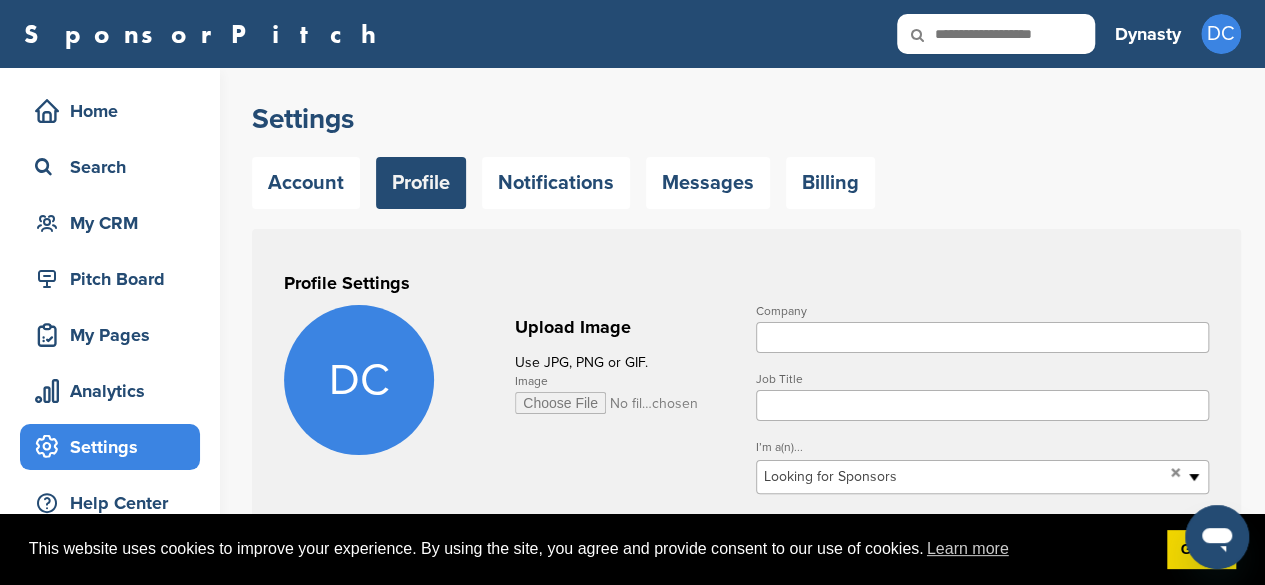click on "DC" at bounding box center (359, 380) 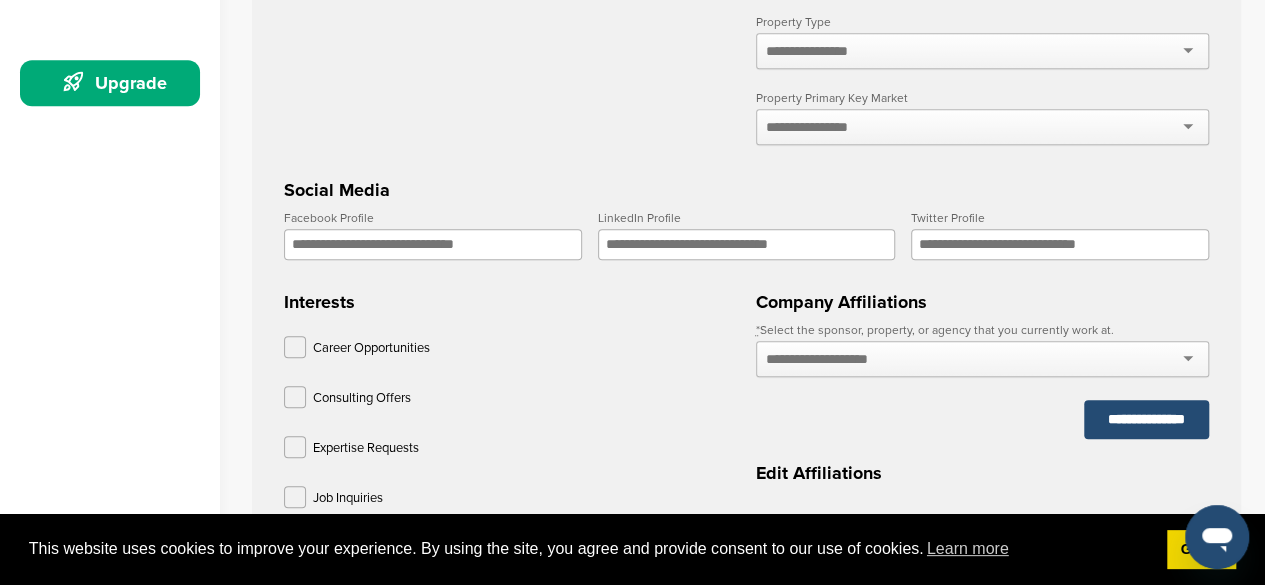 scroll, scrollTop: 586, scrollLeft: 0, axis: vertical 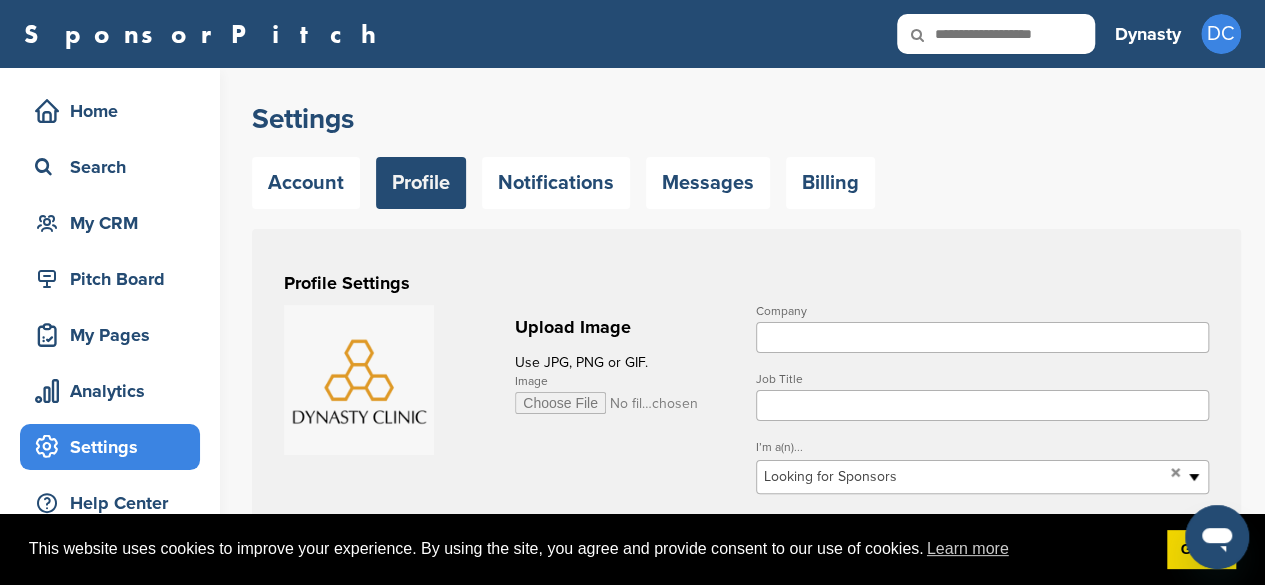 click on "This website uses cookies to improve your experience. By using the site, you agree and provide consent to our use of cookies.  Learn more Got it!" at bounding box center [632, 550] 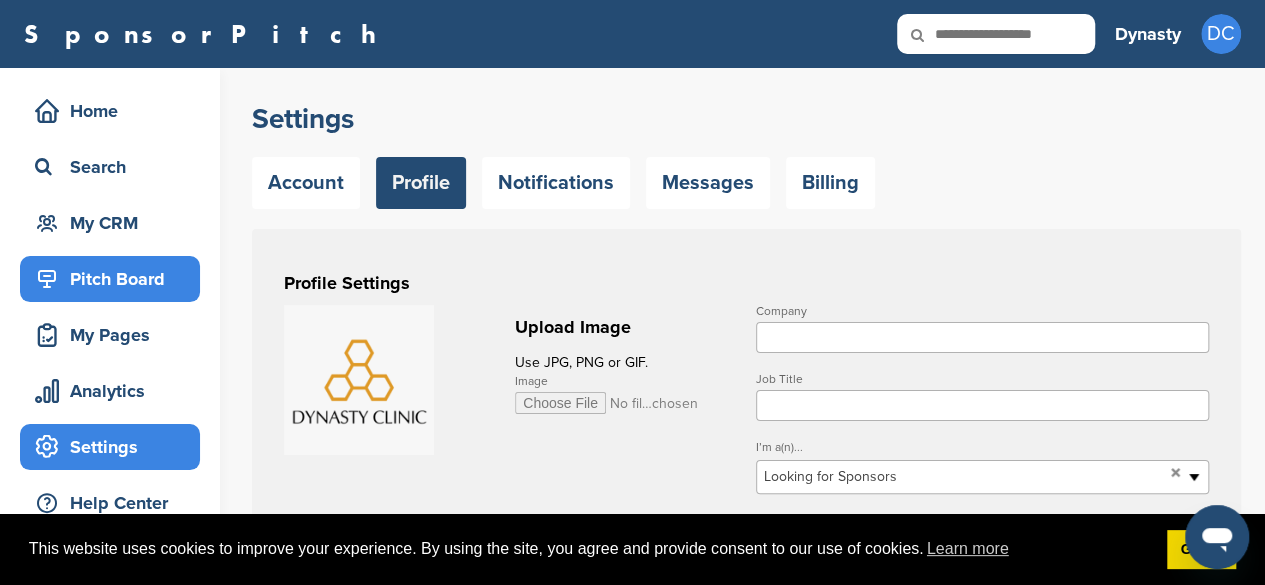 click on "Pitch Board" at bounding box center (115, 279) 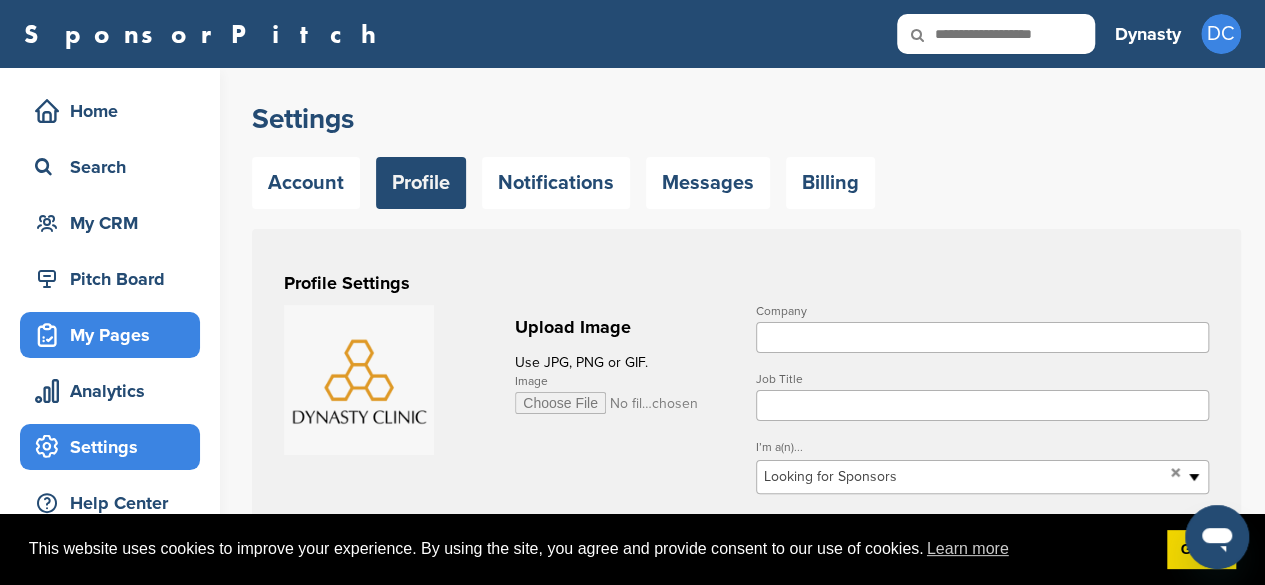 click on "My Pages" at bounding box center [115, 335] 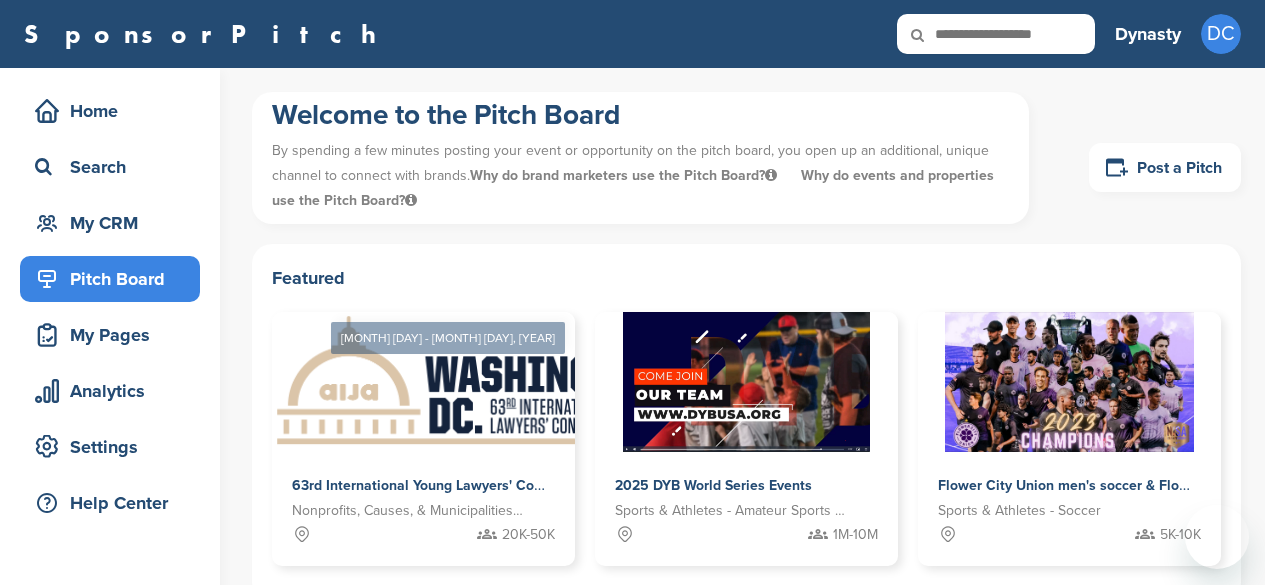 scroll, scrollTop: 0, scrollLeft: 0, axis: both 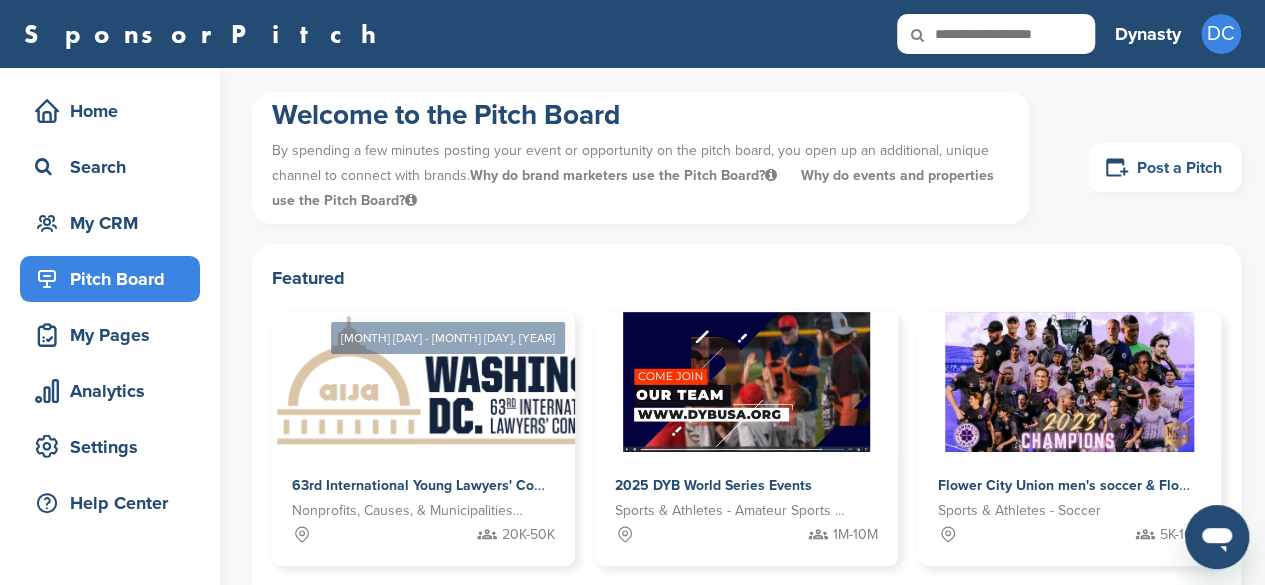click on "Post a Pitch" at bounding box center [1165, 167] 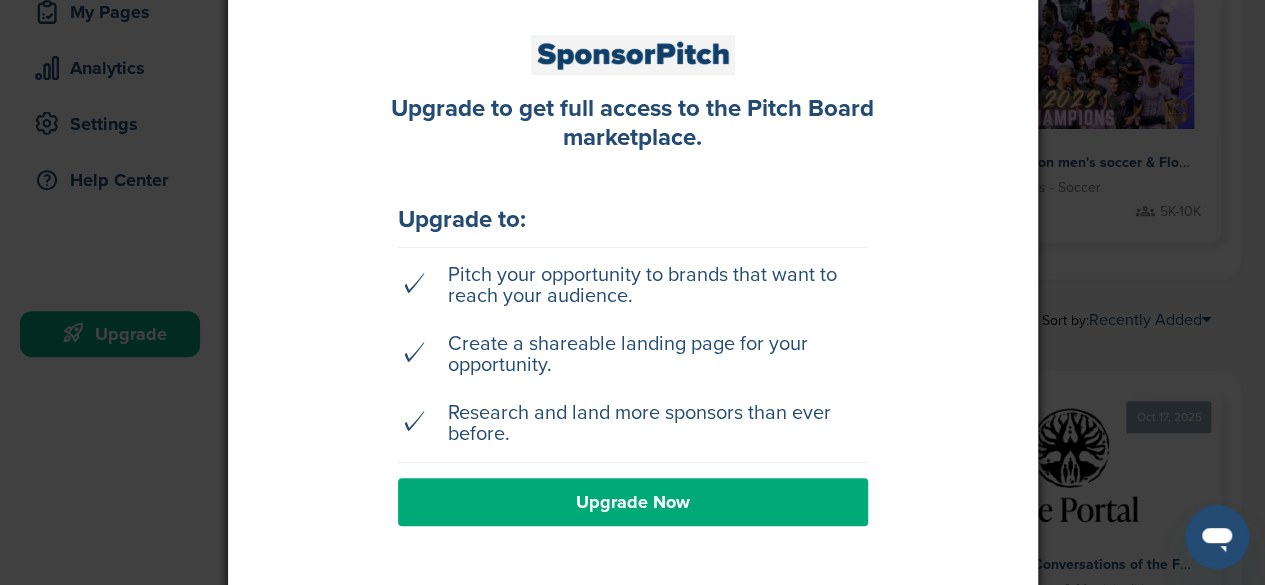 scroll, scrollTop: 0, scrollLeft: 0, axis: both 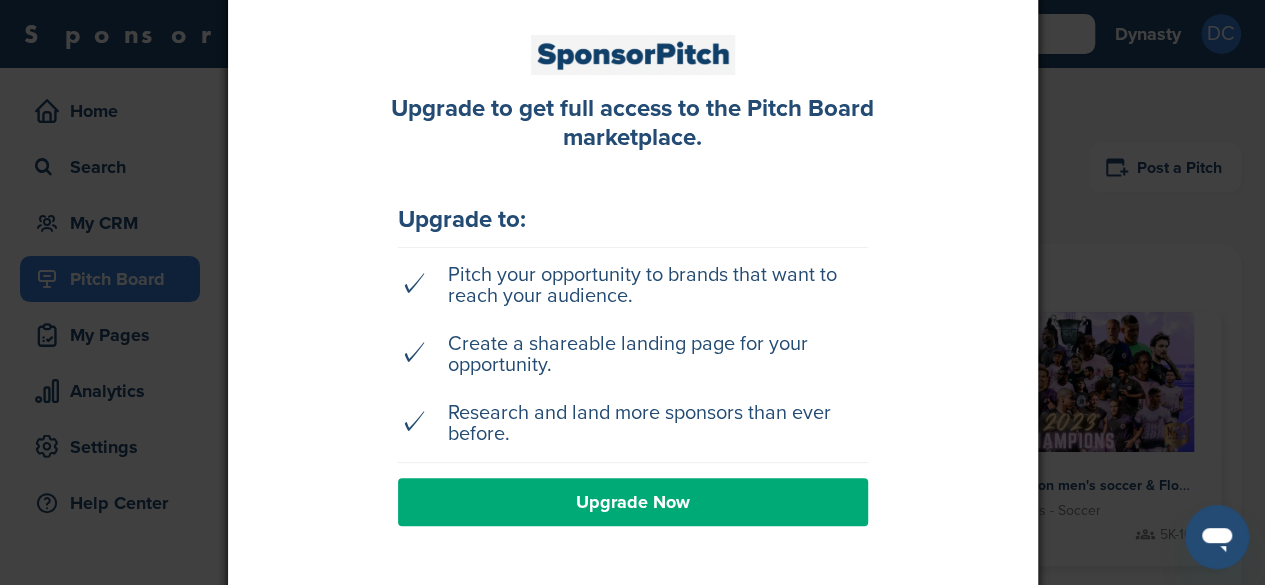 click at bounding box center (632, 292) 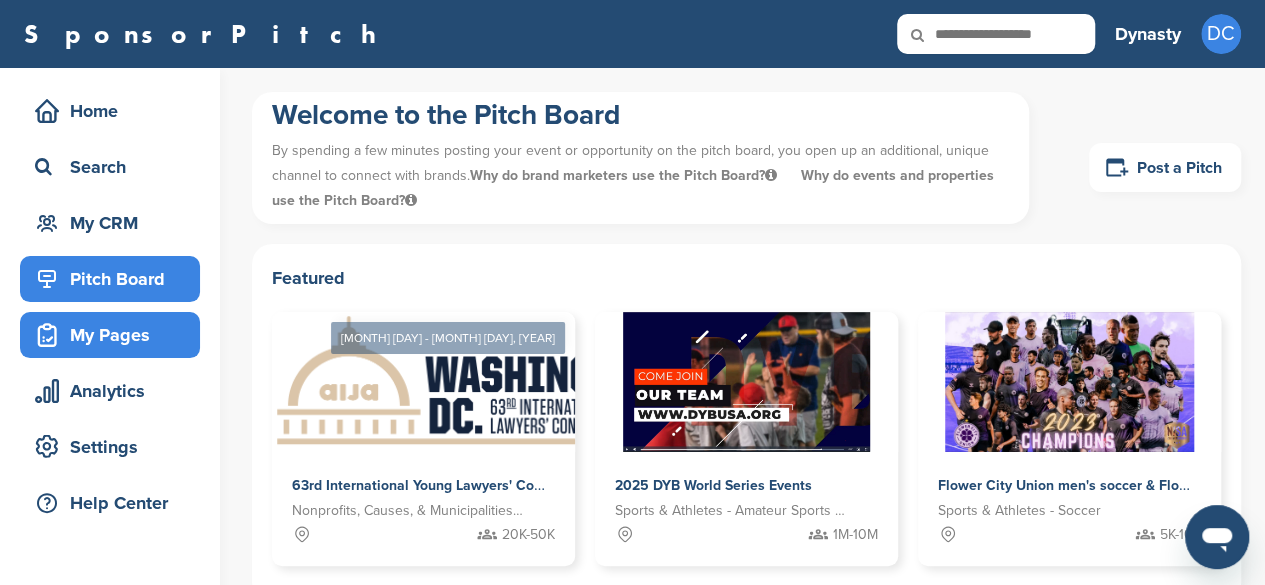 click on "My Pages" at bounding box center [115, 335] 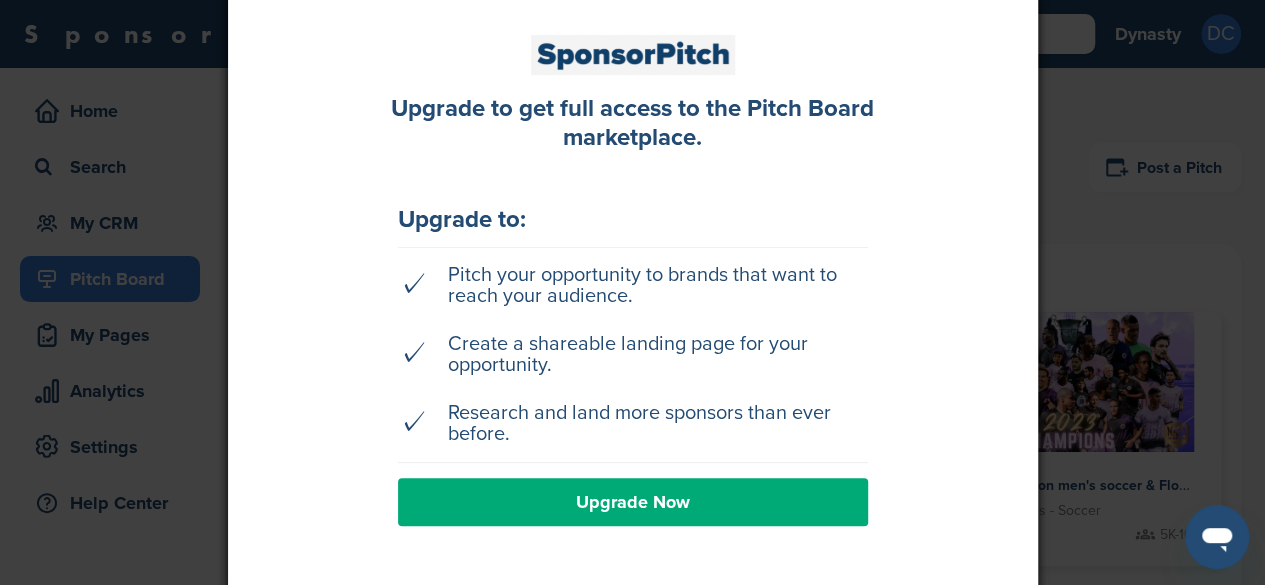 click at bounding box center [632, 292] 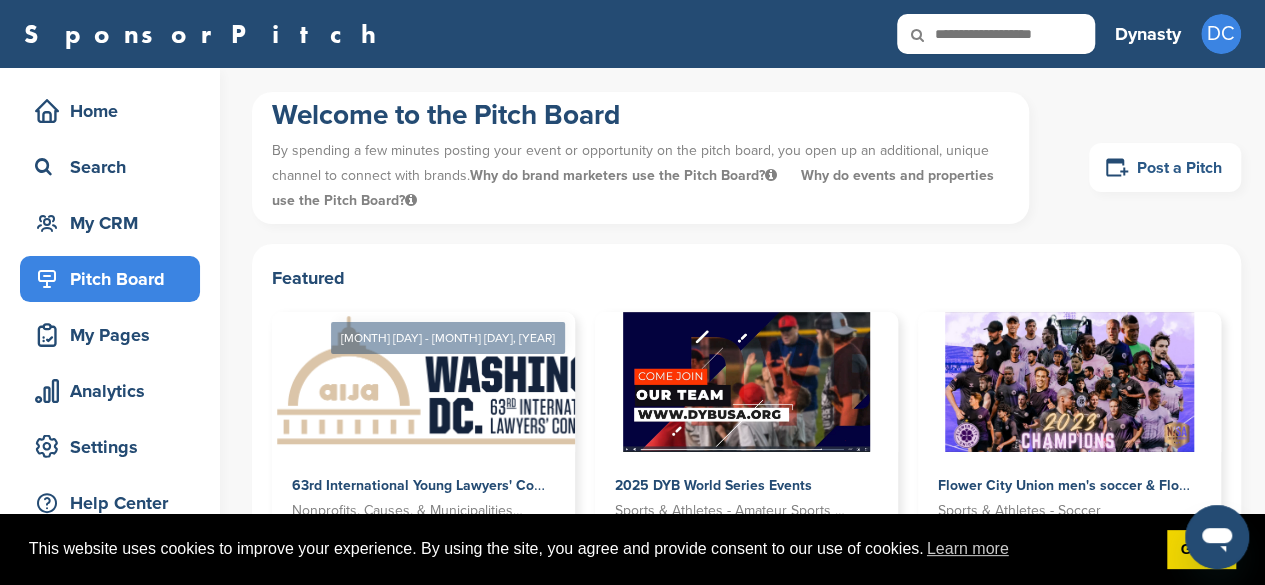 click on "Post a Pitch" at bounding box center (1165, 167) 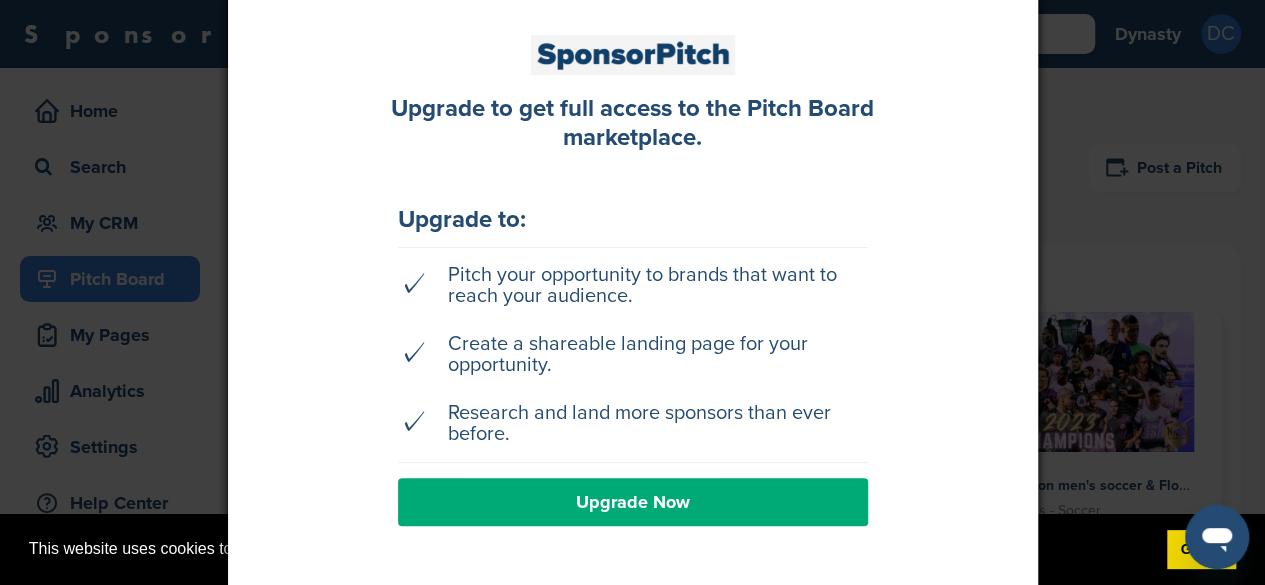 click at bounding box center (632, 292) 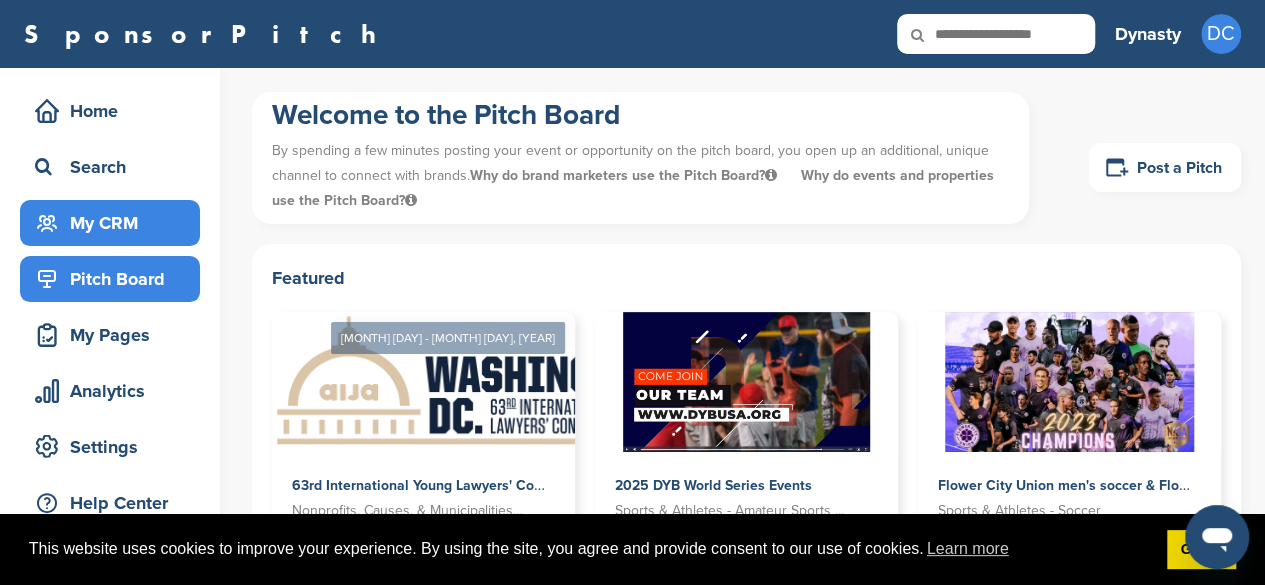 click on "My CRM" at bounding box center [115, 223] 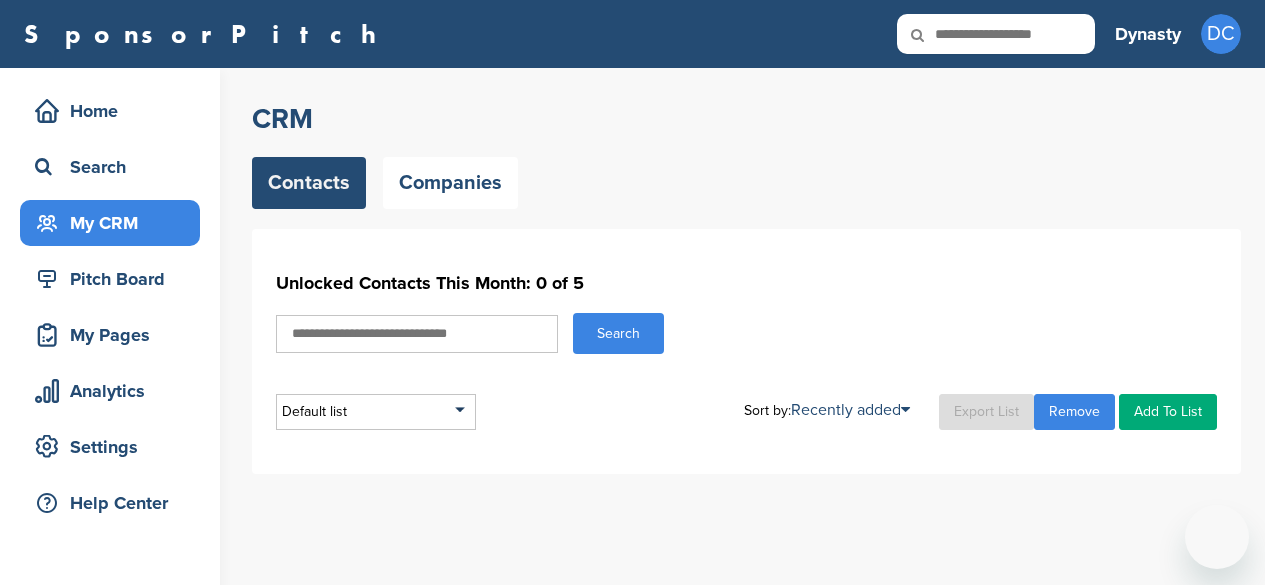 scroll, scrollTop: 0, scrollLeft: 0, axis: both 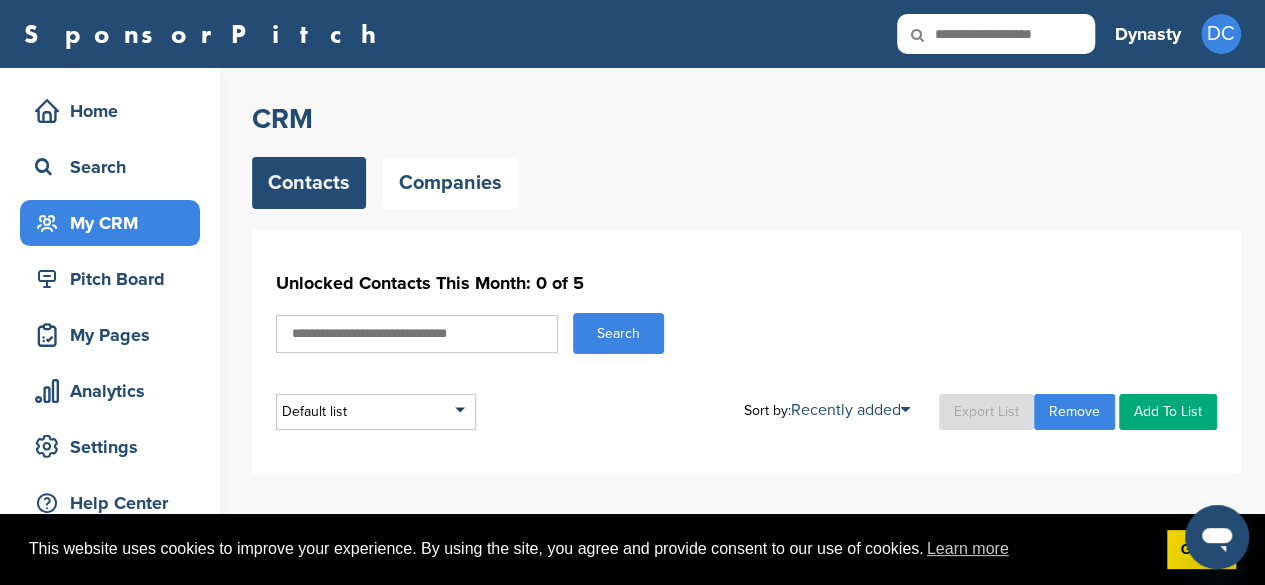 click at bounding box center [417, 334] 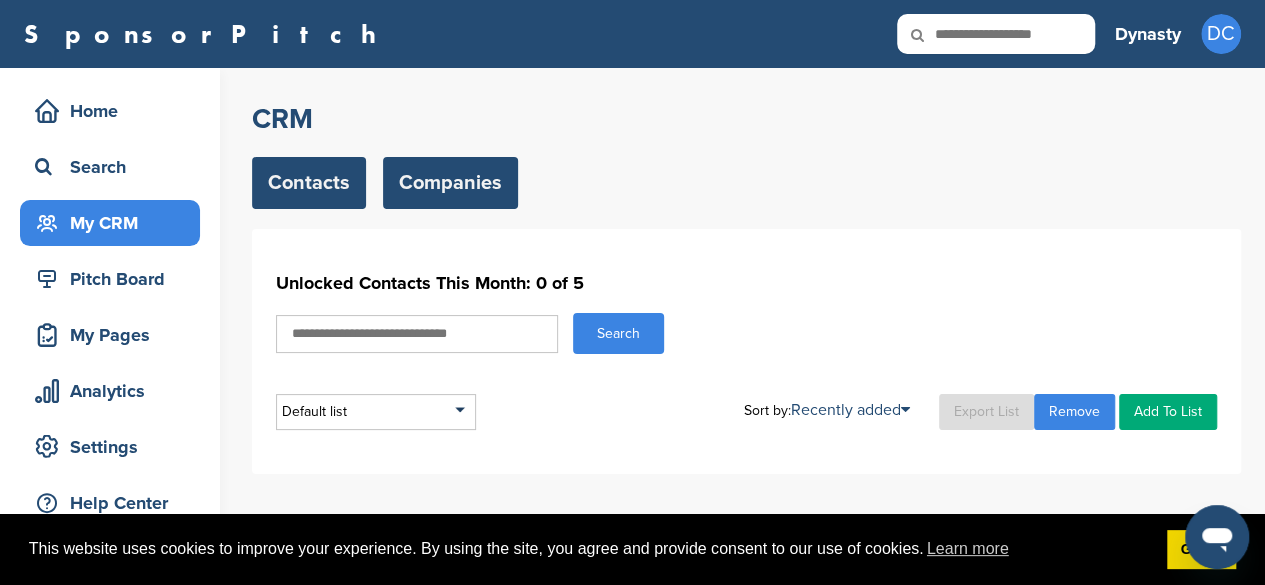 click on "Companies" at bounding box center (450, 183) 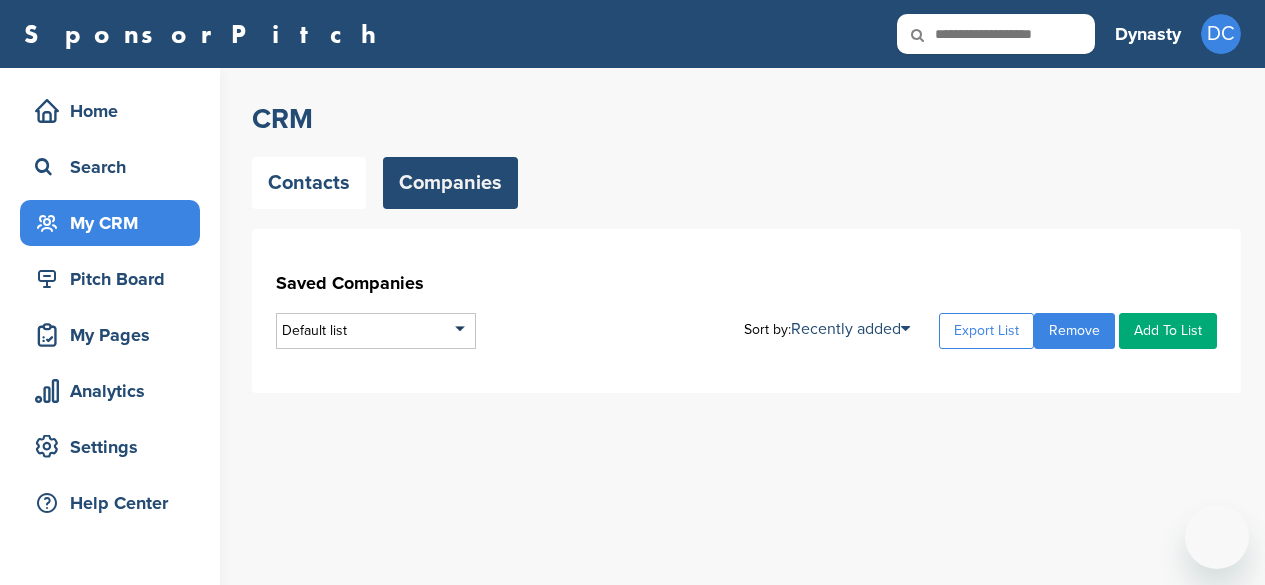 scroll, scrollTop: 0, scrollLeft: 0, axis: both 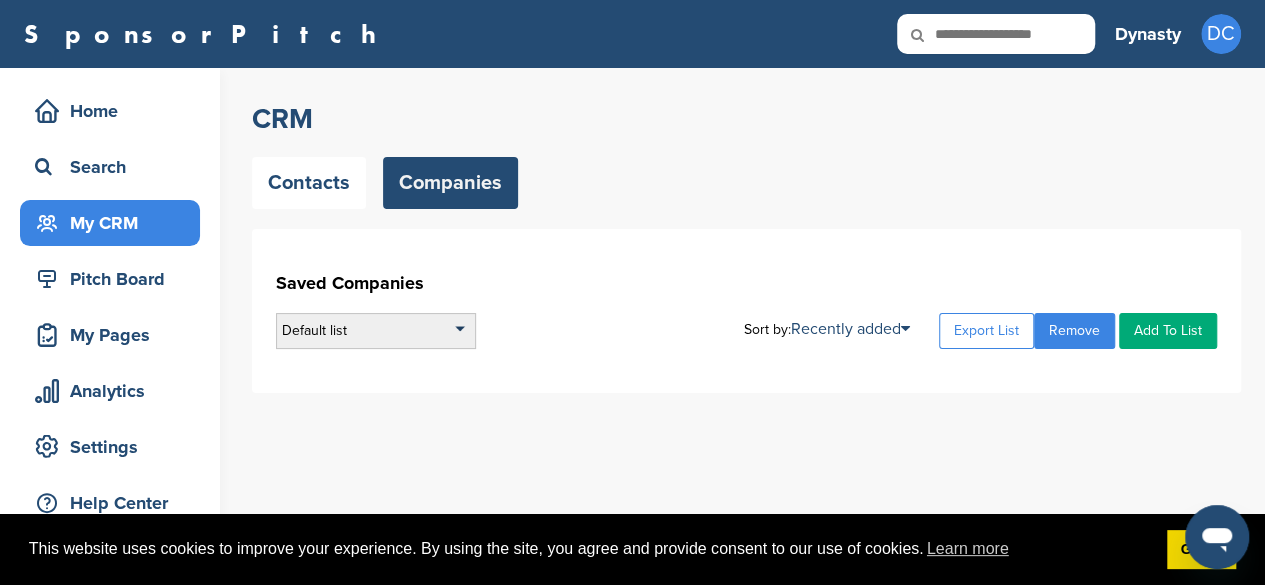 click on "Default list" at bounding box center (376, 331) 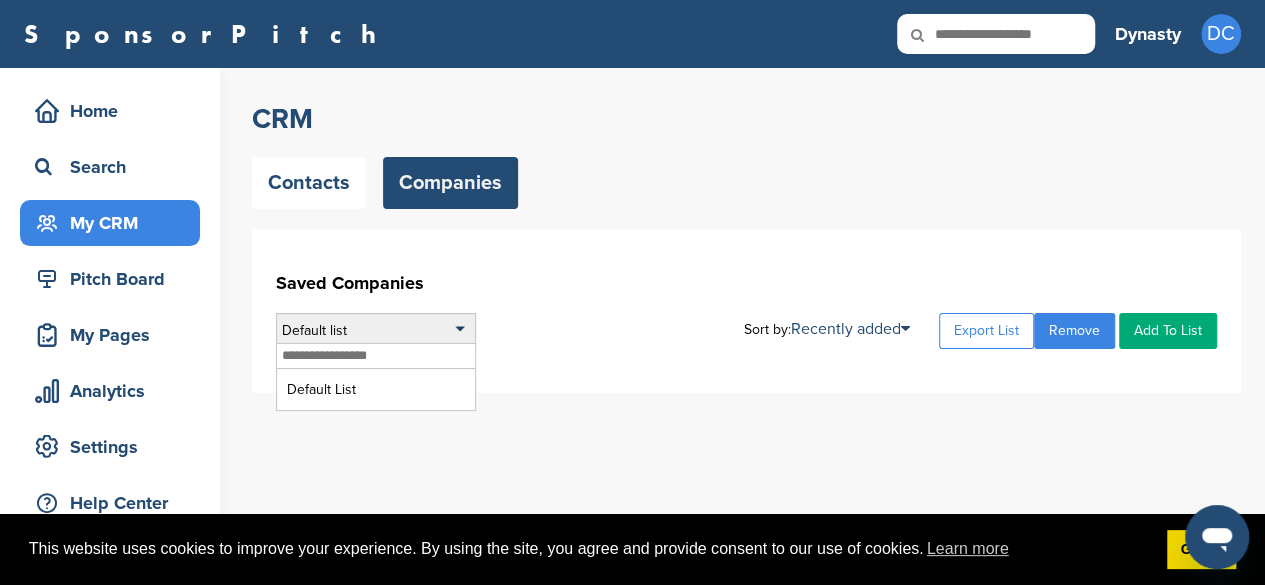 click at bounding box center [376, 356] 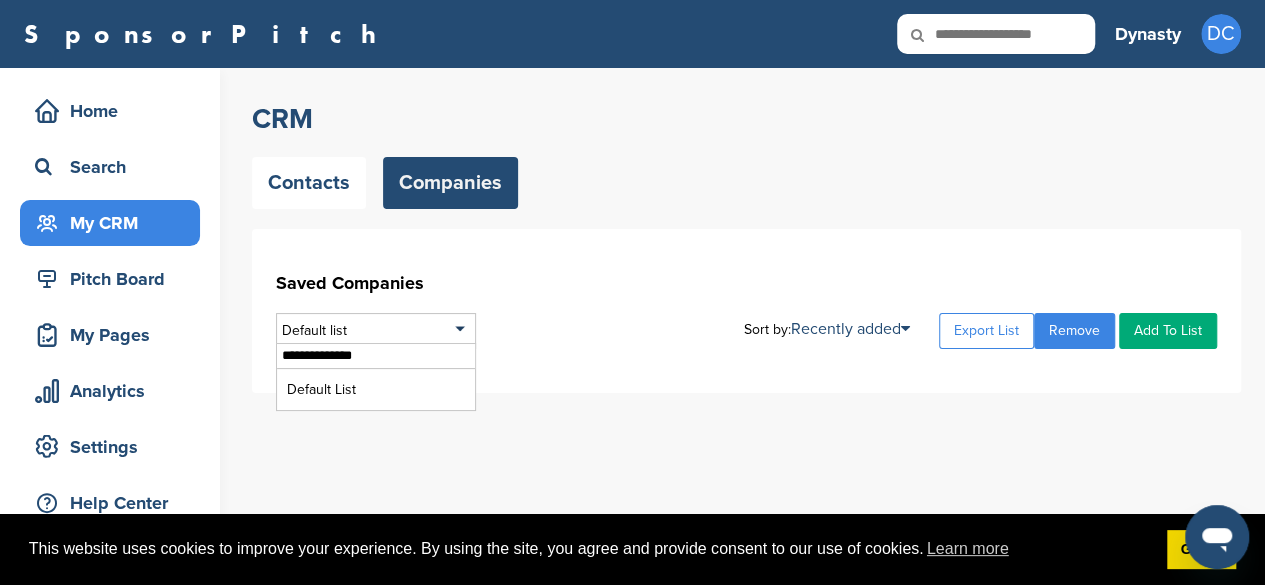 type on "**********" 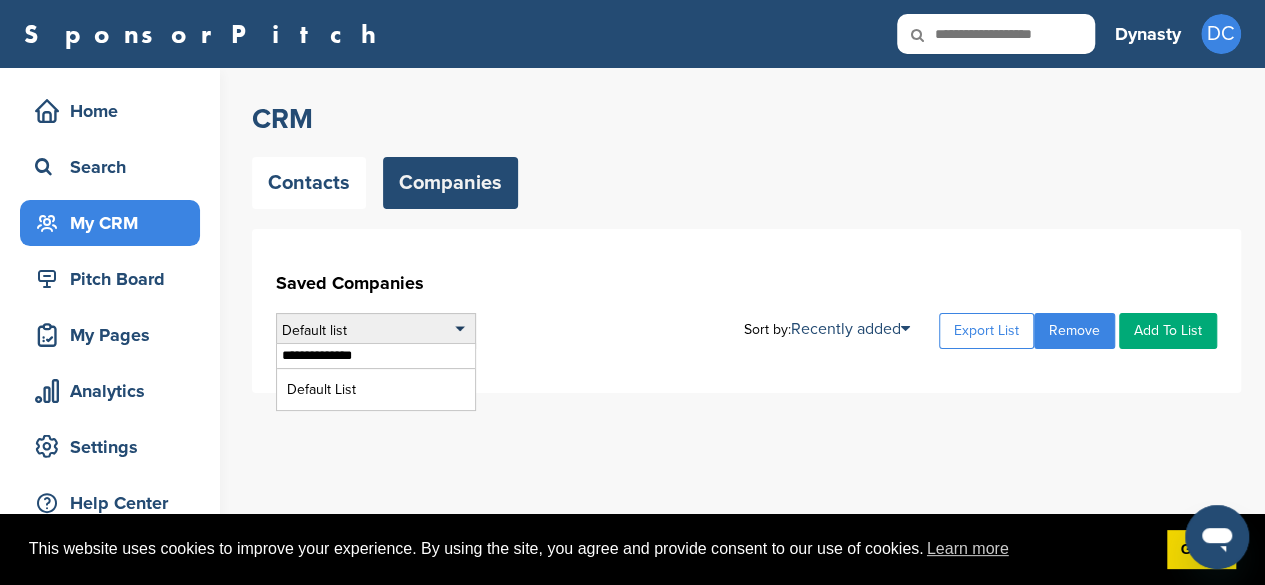 click on "**********" at bounding box center (376, 356) 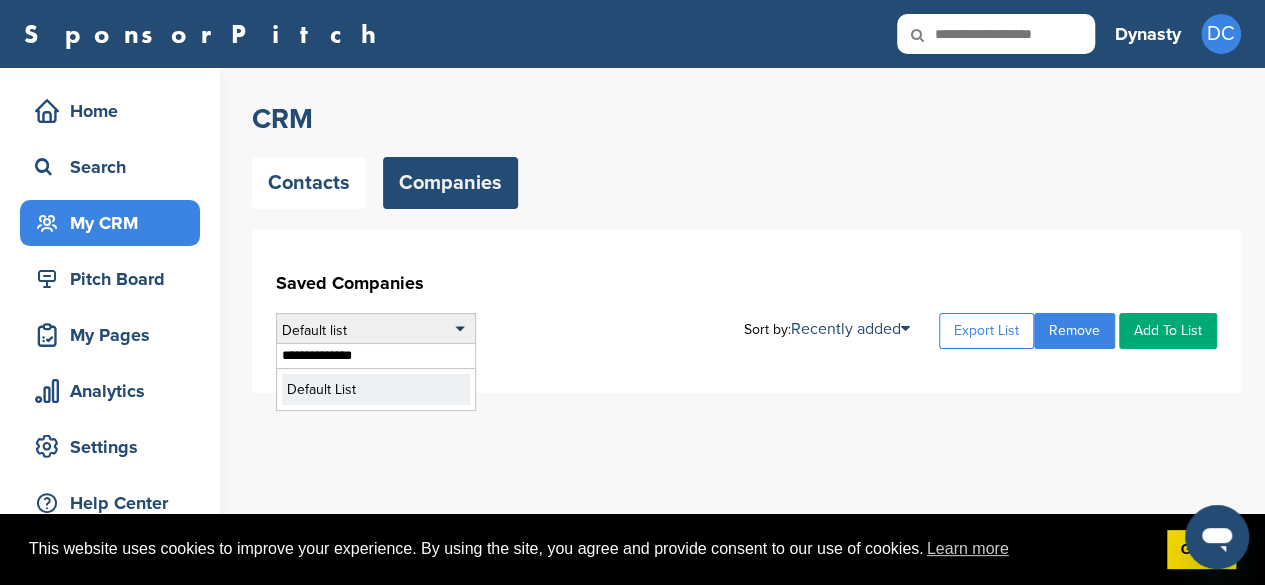 click on "Default List" at bounding box center [376, 389] 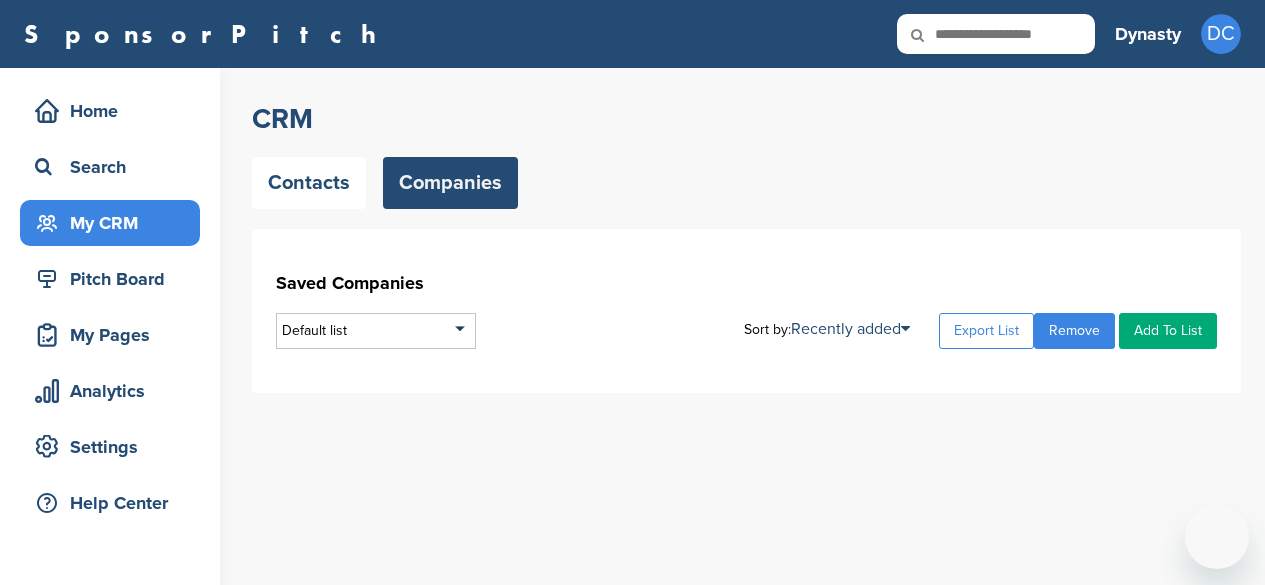 scroll, scrollTop: 0, scrollLeft: 0, axis: both 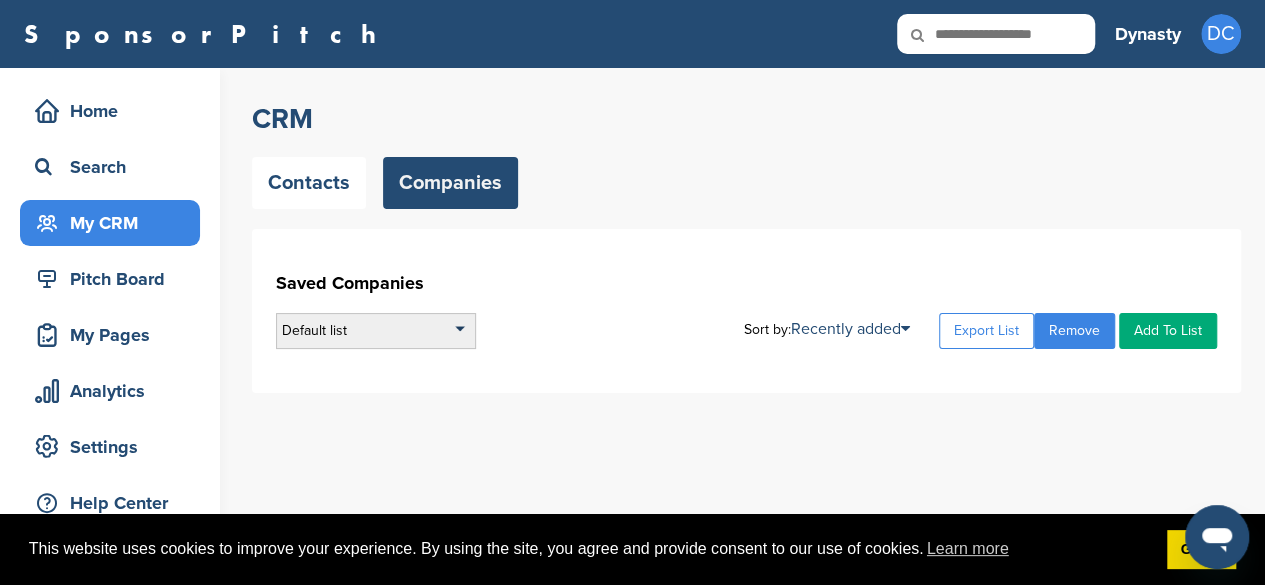 click on "Default list" at bounding box center [376, 331] 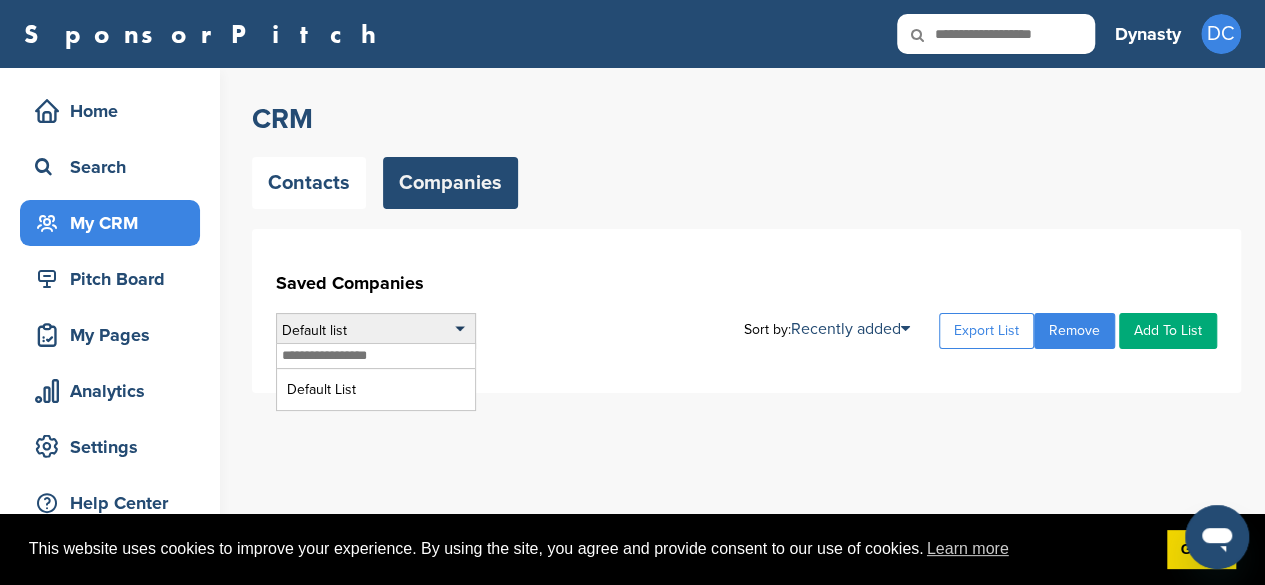 click at bounding box center [376, 356] 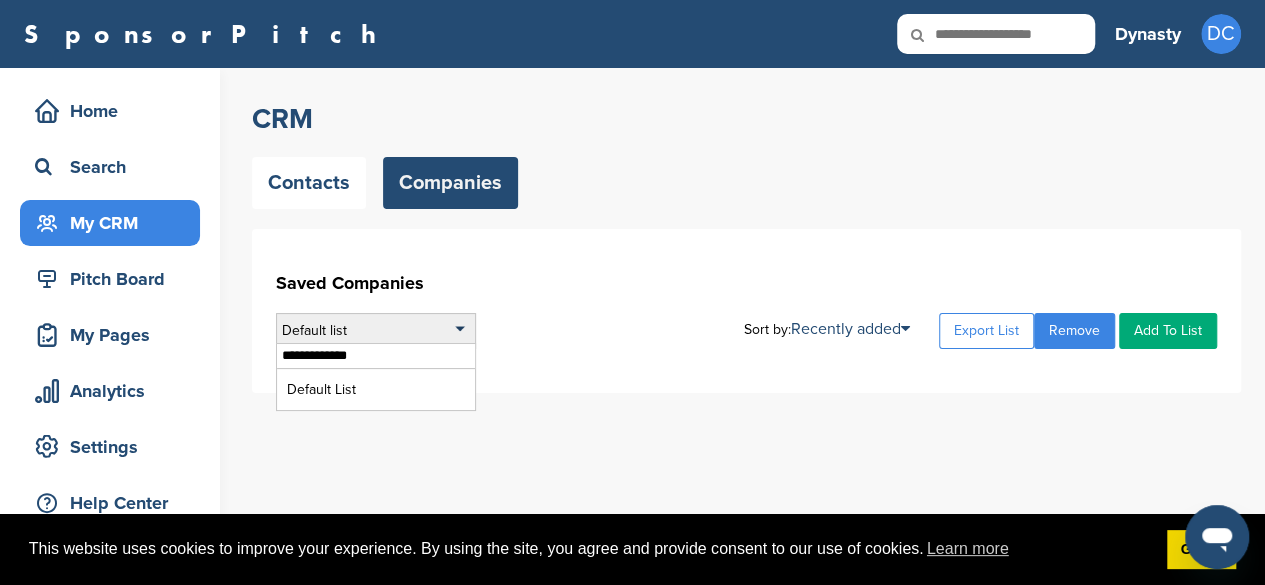 type on "**********" 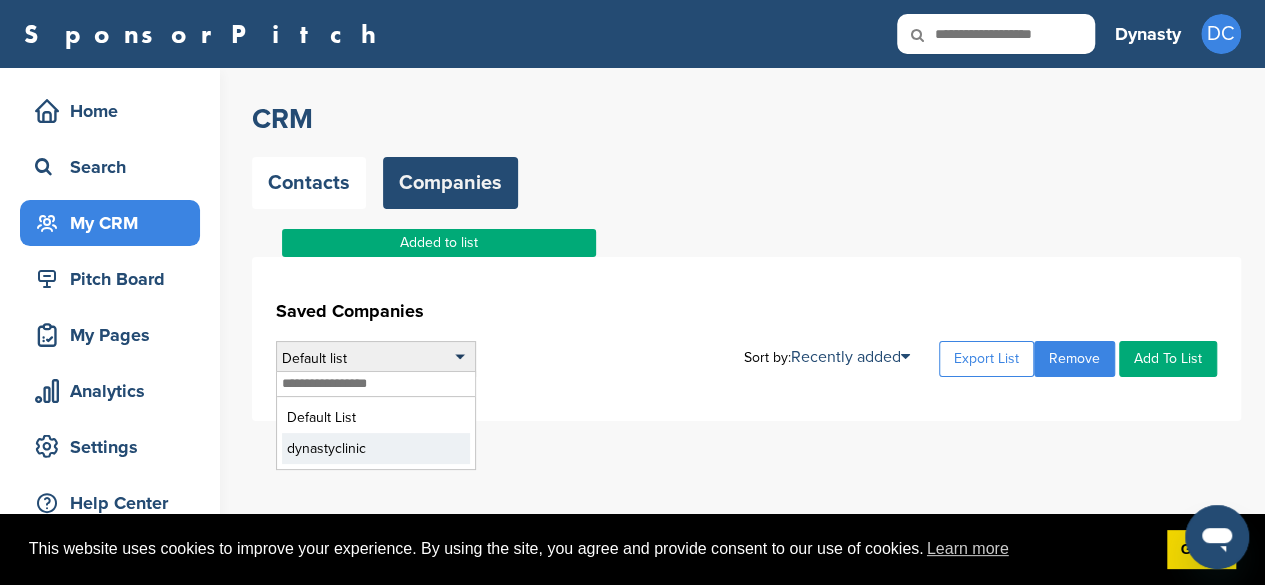 click on "dynastyclinic" at bounding box center [376, 448] 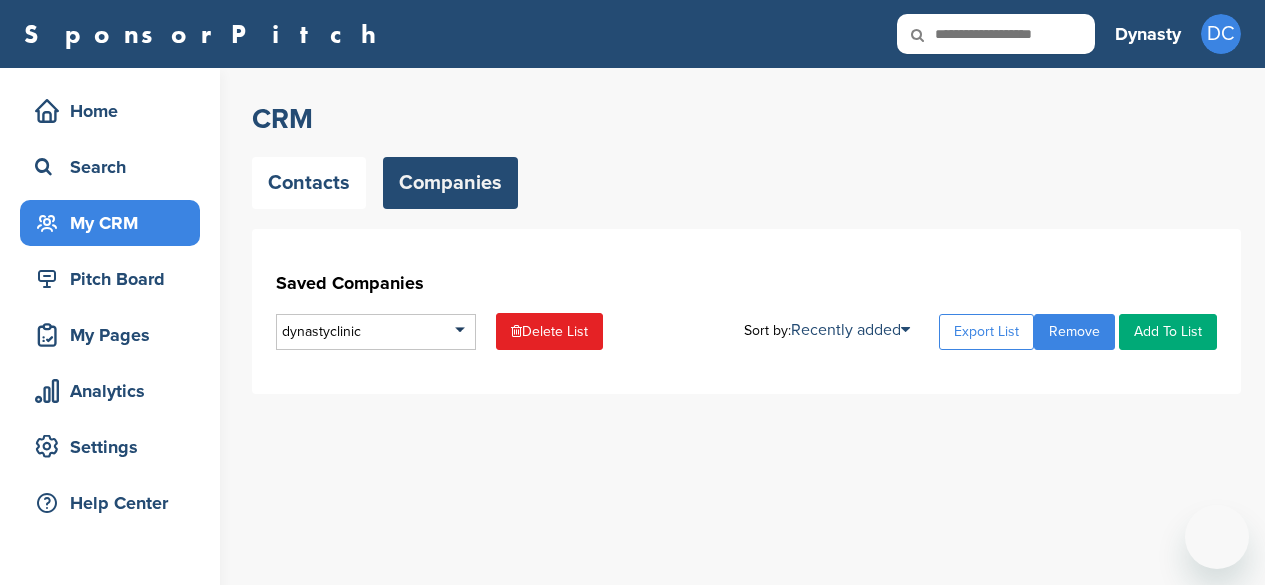 scroll, scrollTop: 0, scrollLeft: 0, axis: both 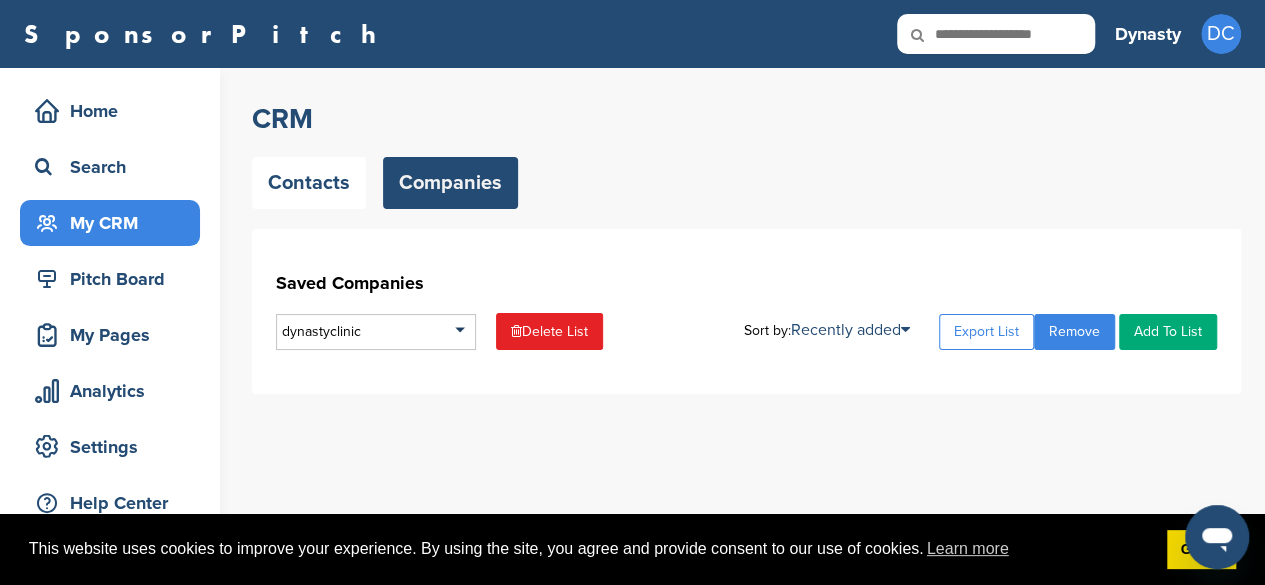 click on "Add To List" at bounding box center [1168, 332] 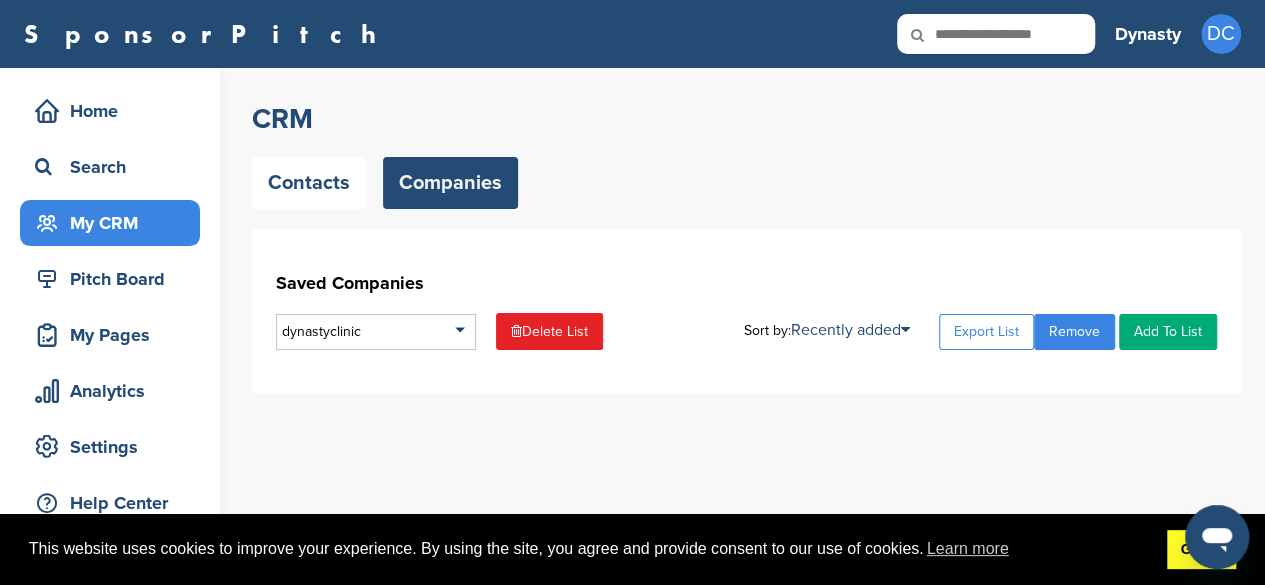click on "Got it!" at bounding box center (1201, 550) 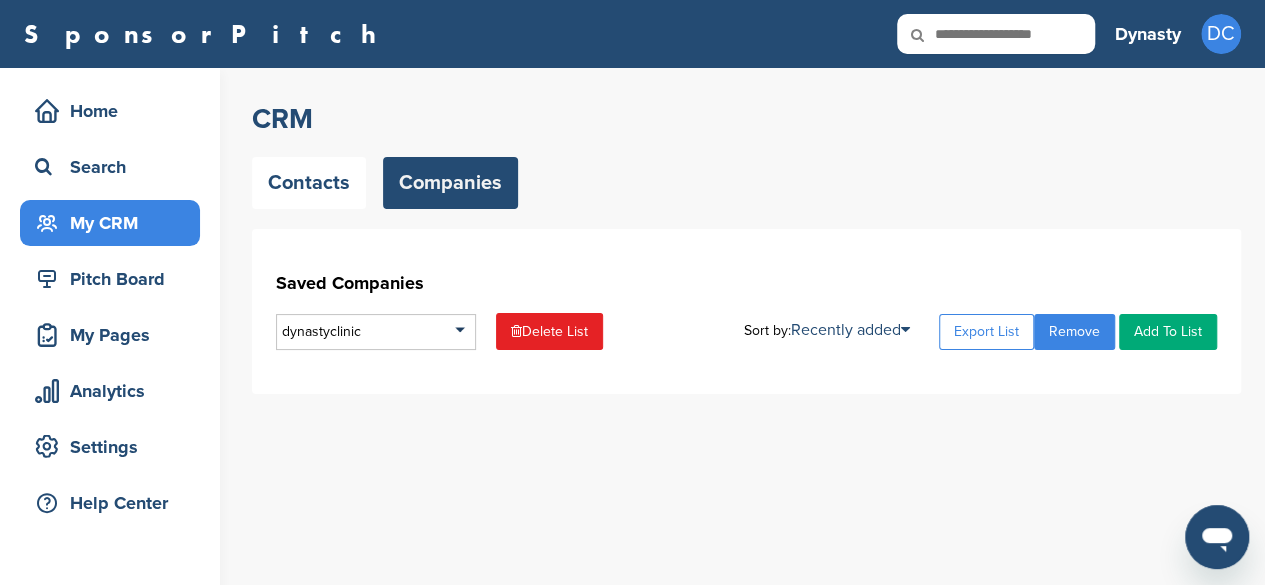 click on "Home
Search
My CRM
Pitch Board
My Pages
Analytics
Settings
Help Center
Upgrade" at bounding box center [110, 389] 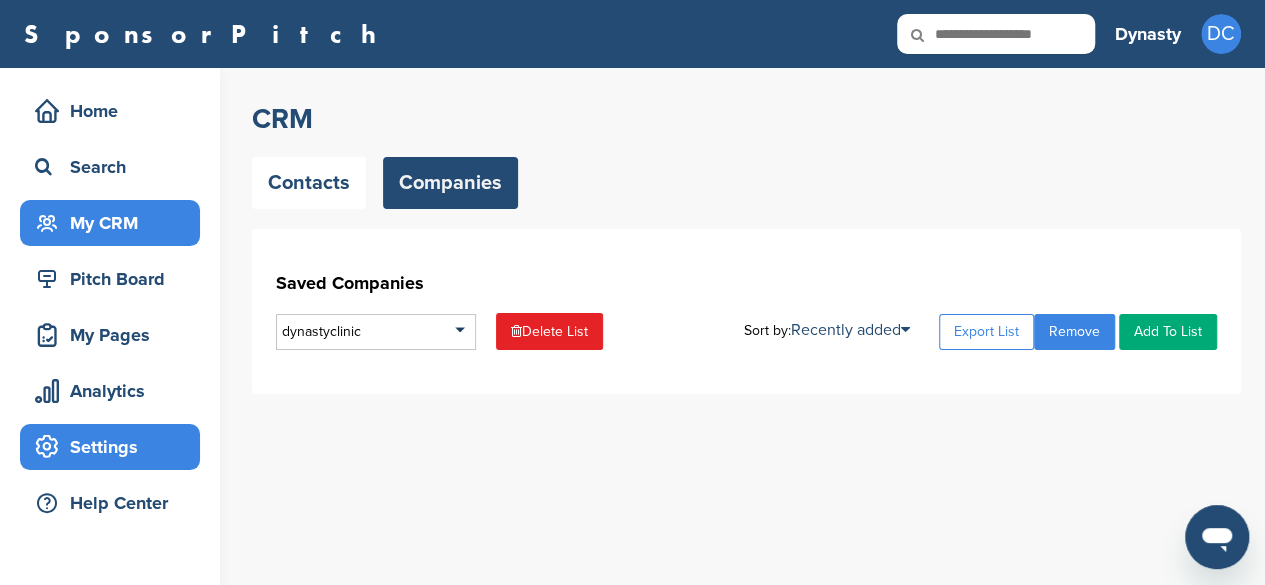 click on "Settings" at bounding box center [115, 447] 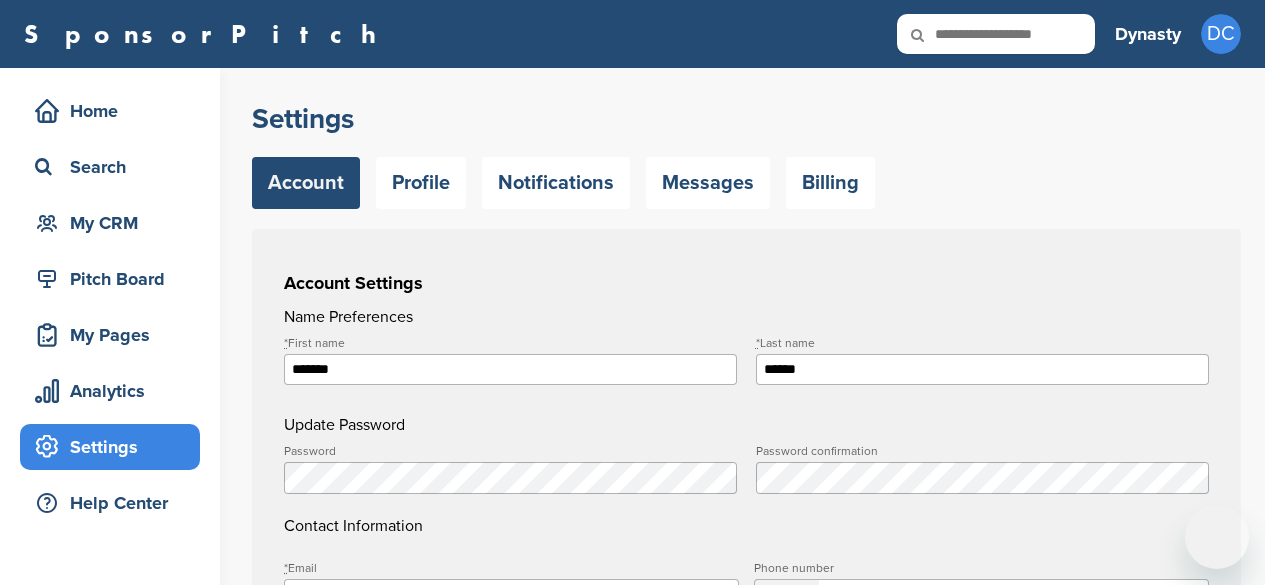 scroll, scrollTop: 0, scrollLeft: 0, axis: both 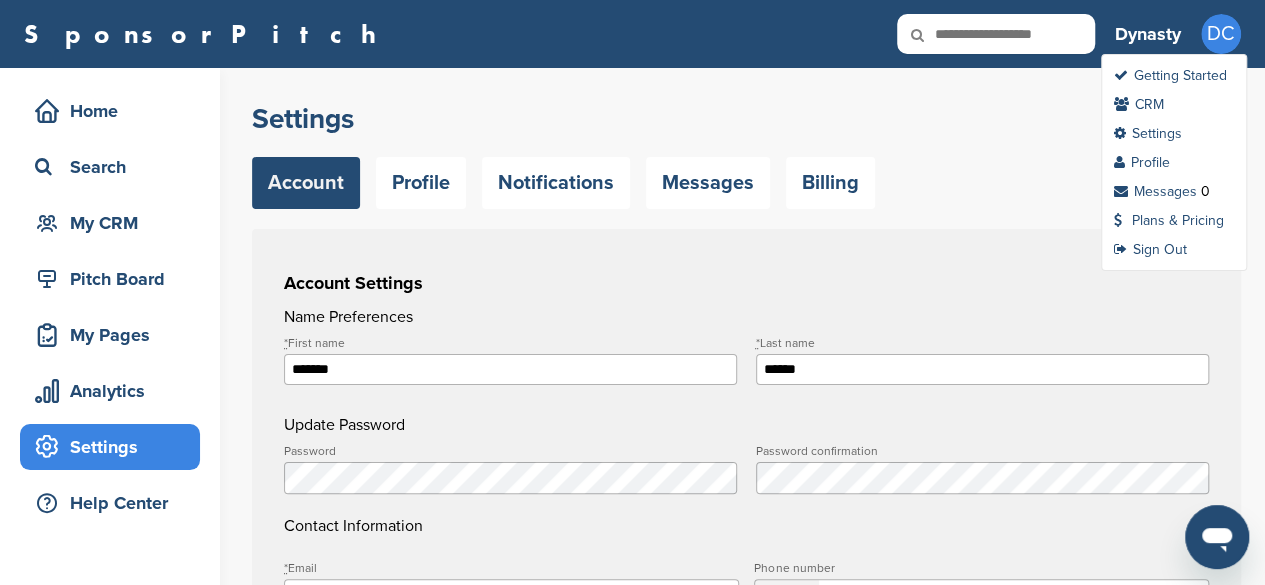 click on "DC" at bounding box center [1221, 34] 